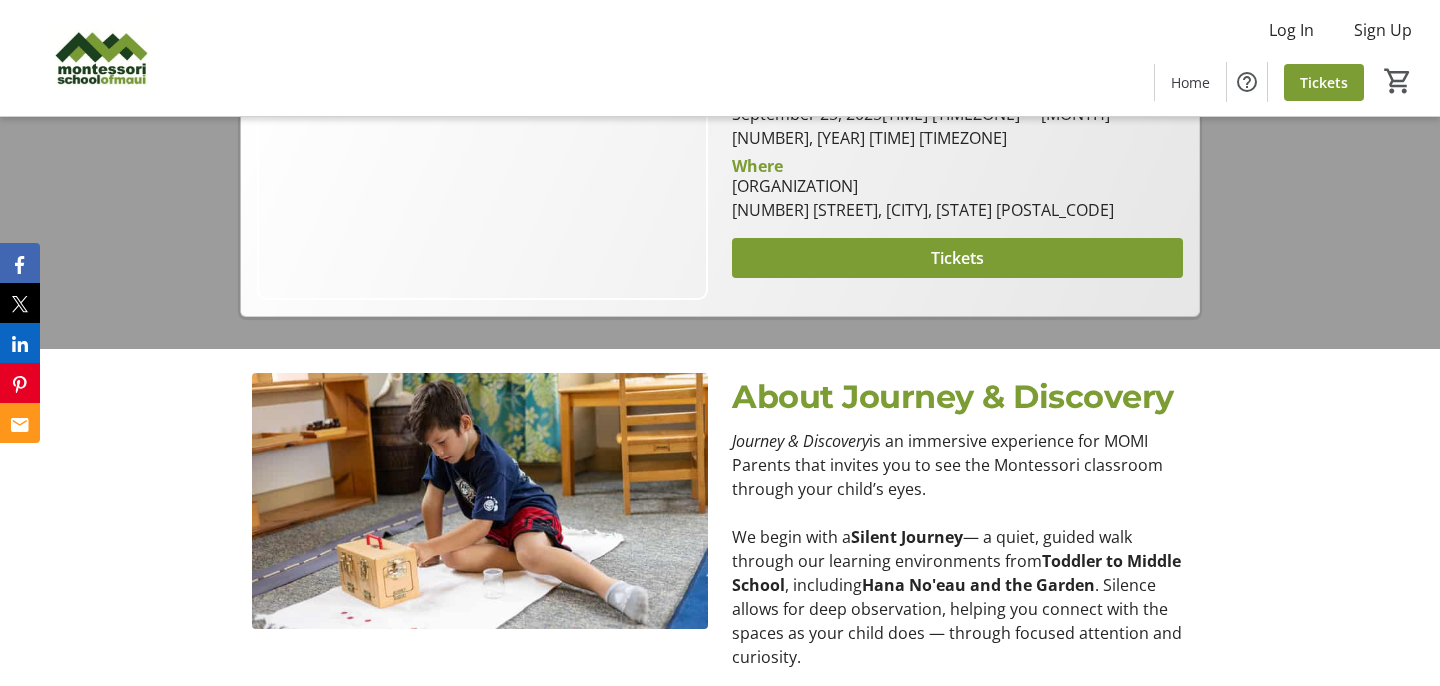 scroll, scrollTop: 425, scrollLeft: 0, axis: vertical 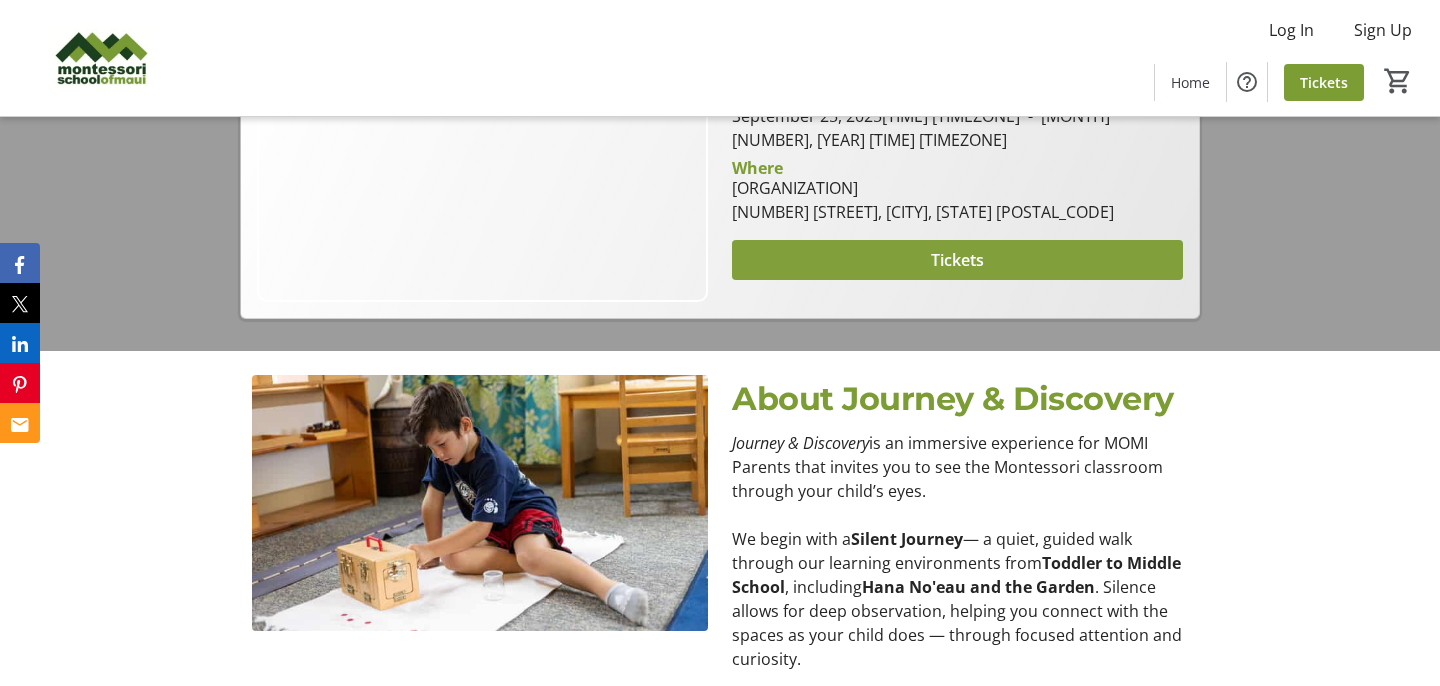 click on "Tickets" at bounding box center [957, 260] 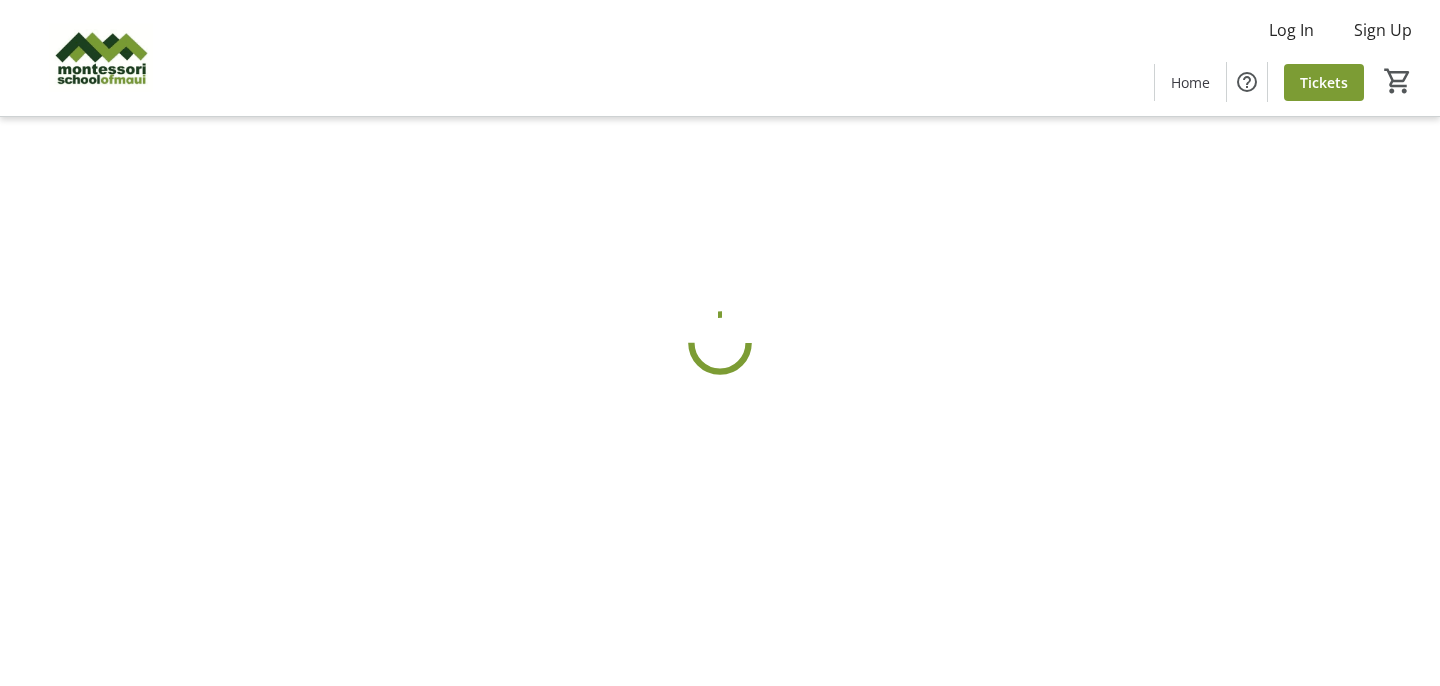scroll, scrollTop: 0, scrollLeft: 0, axis: both 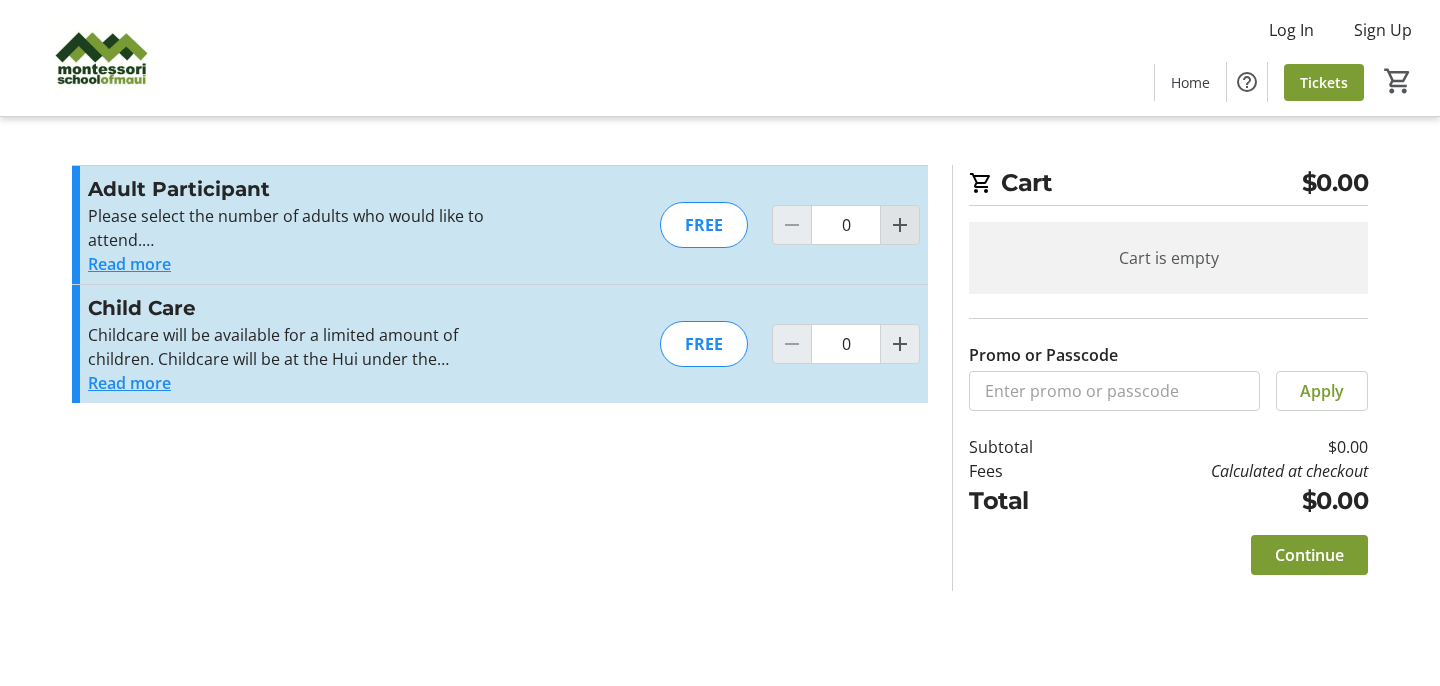 click 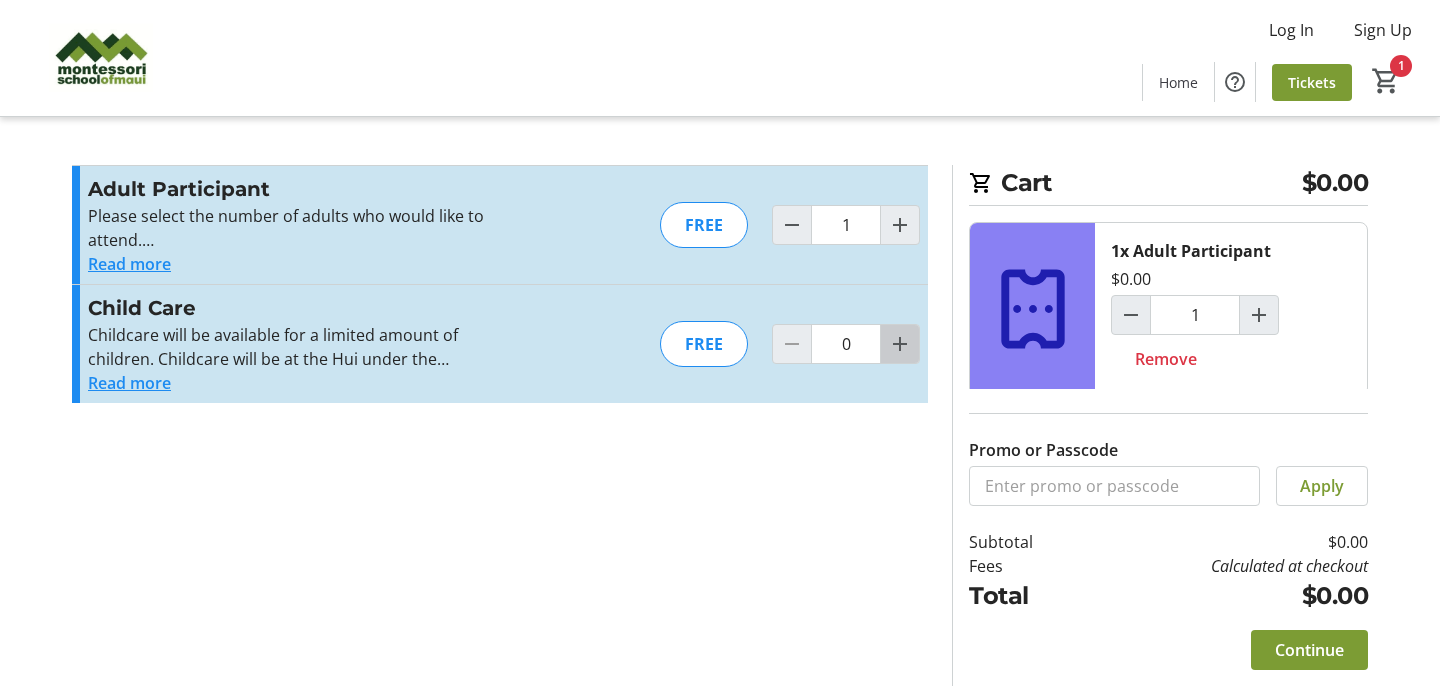 click 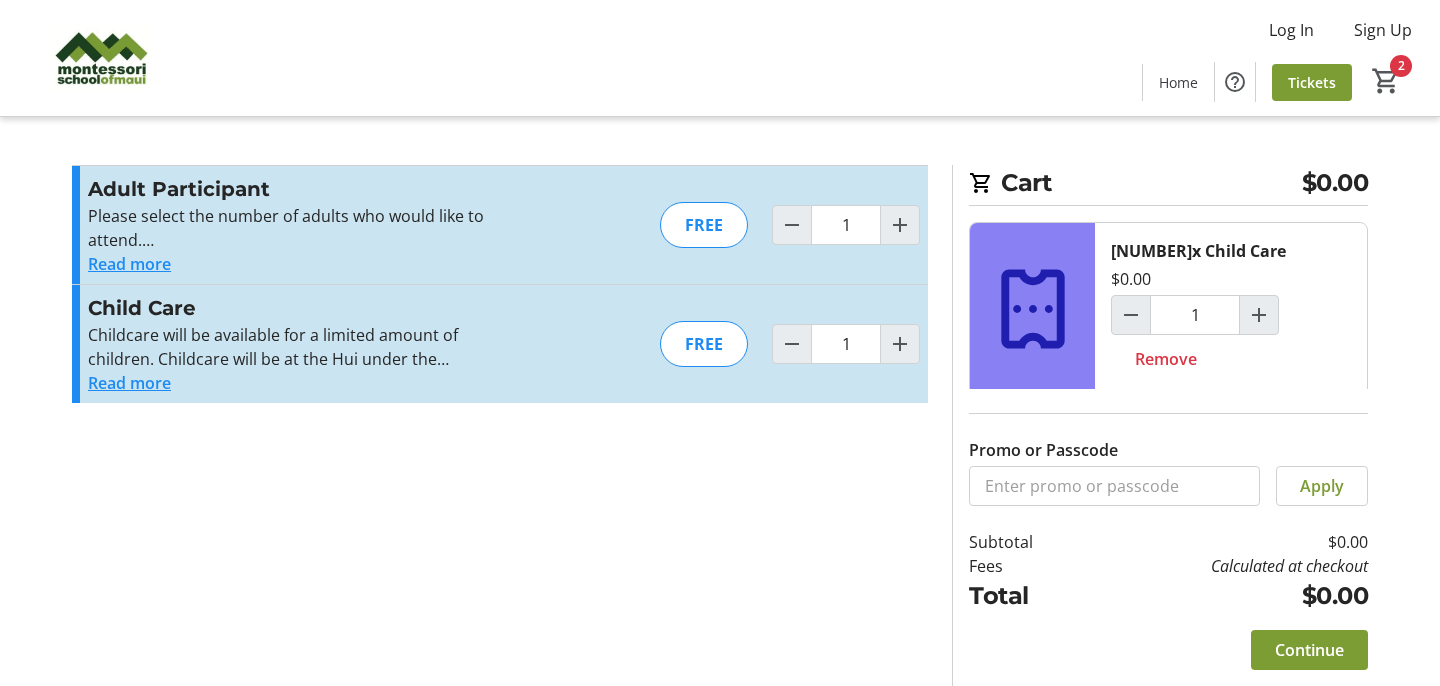 click on "Read more" 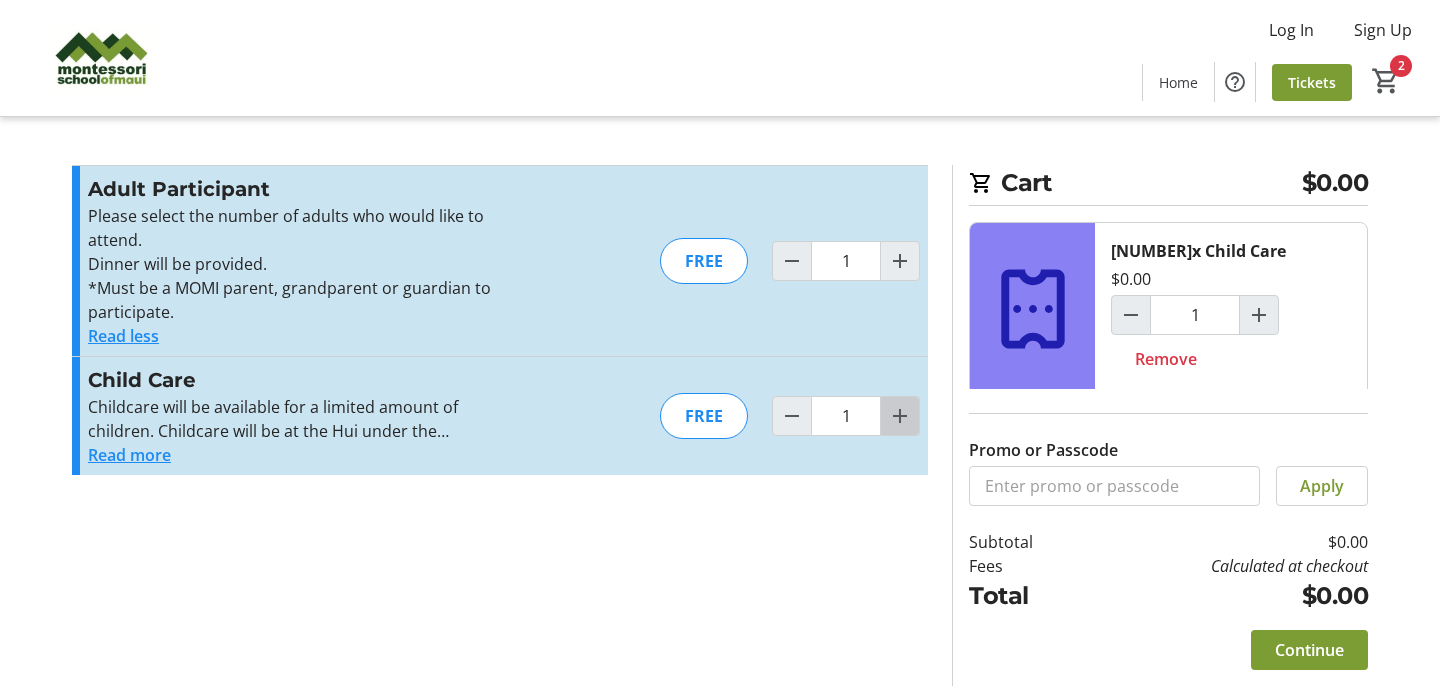 click 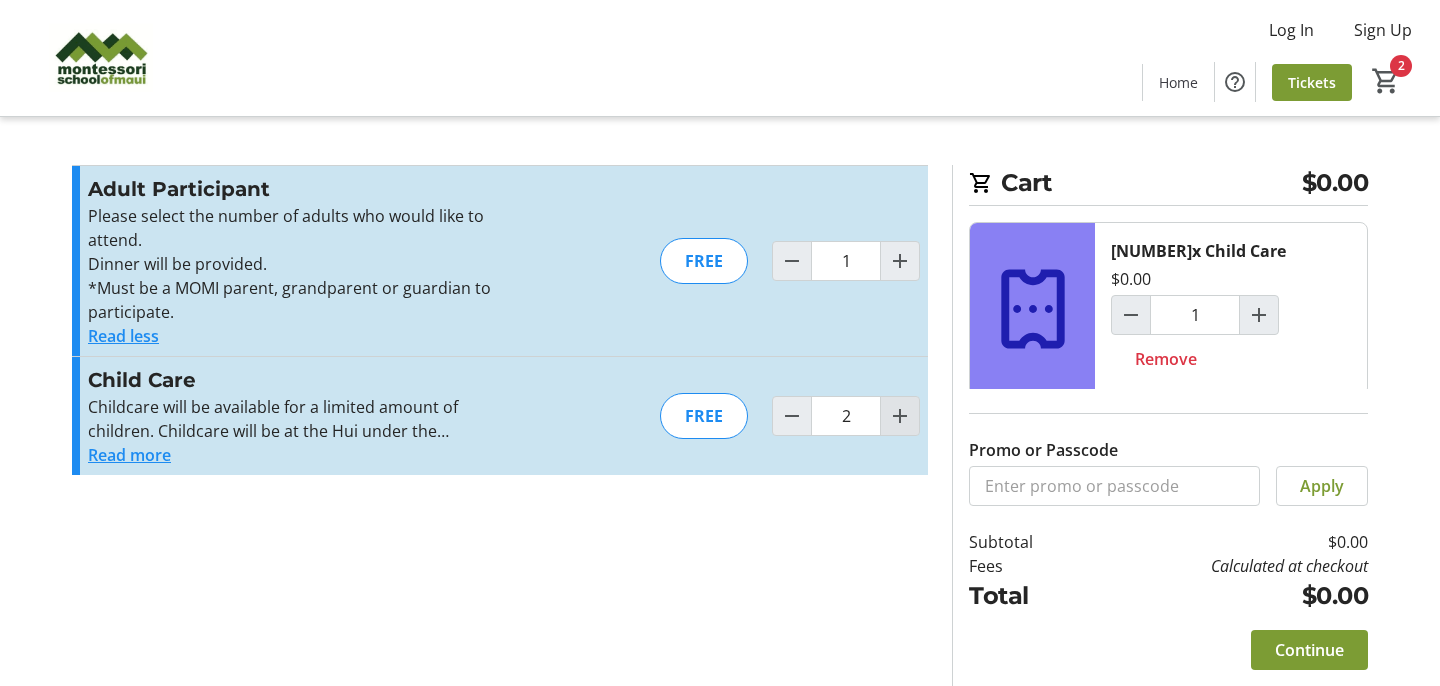 type on "2" 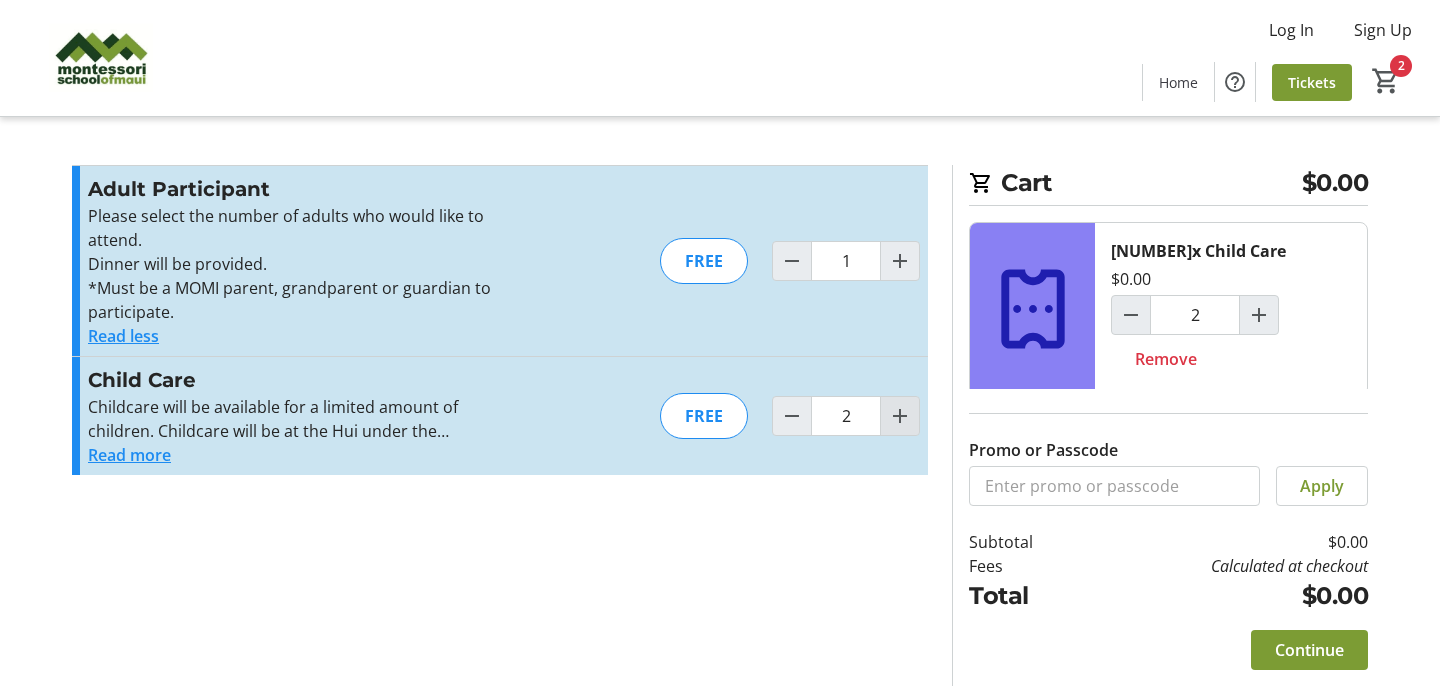 click 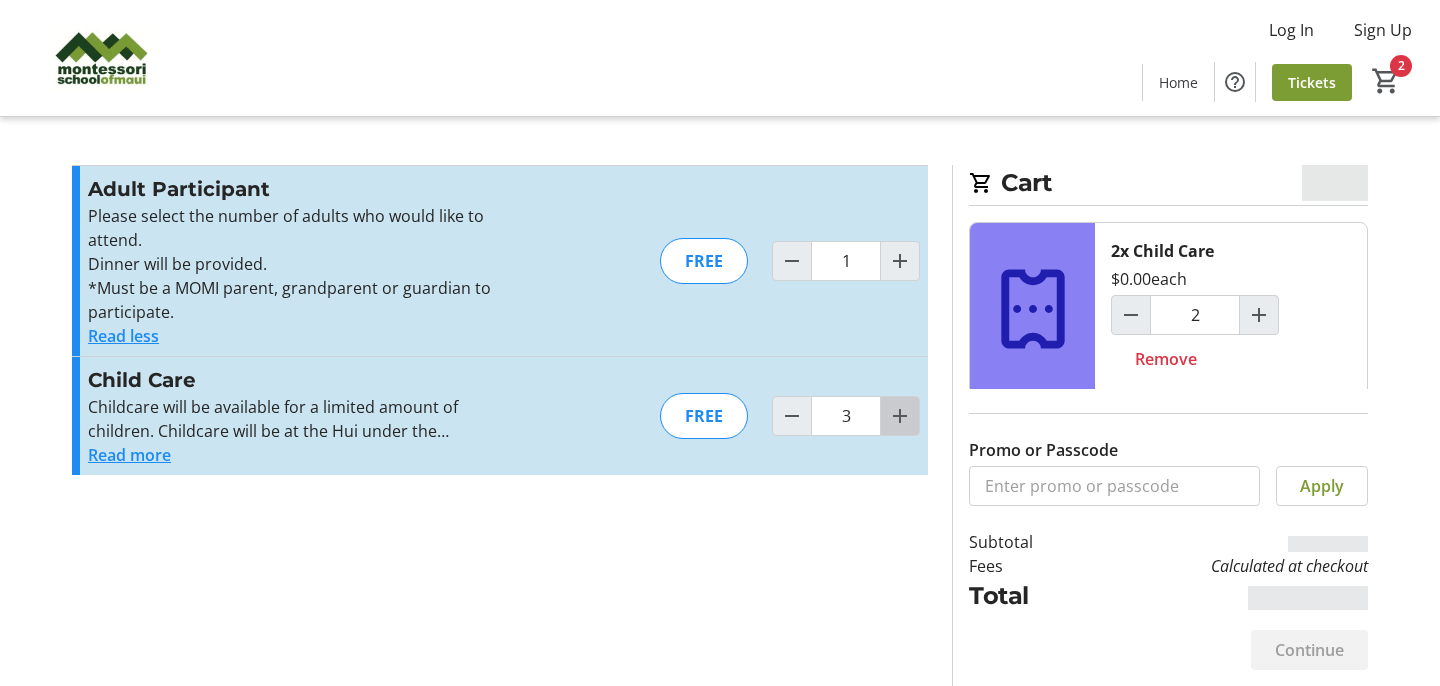 click 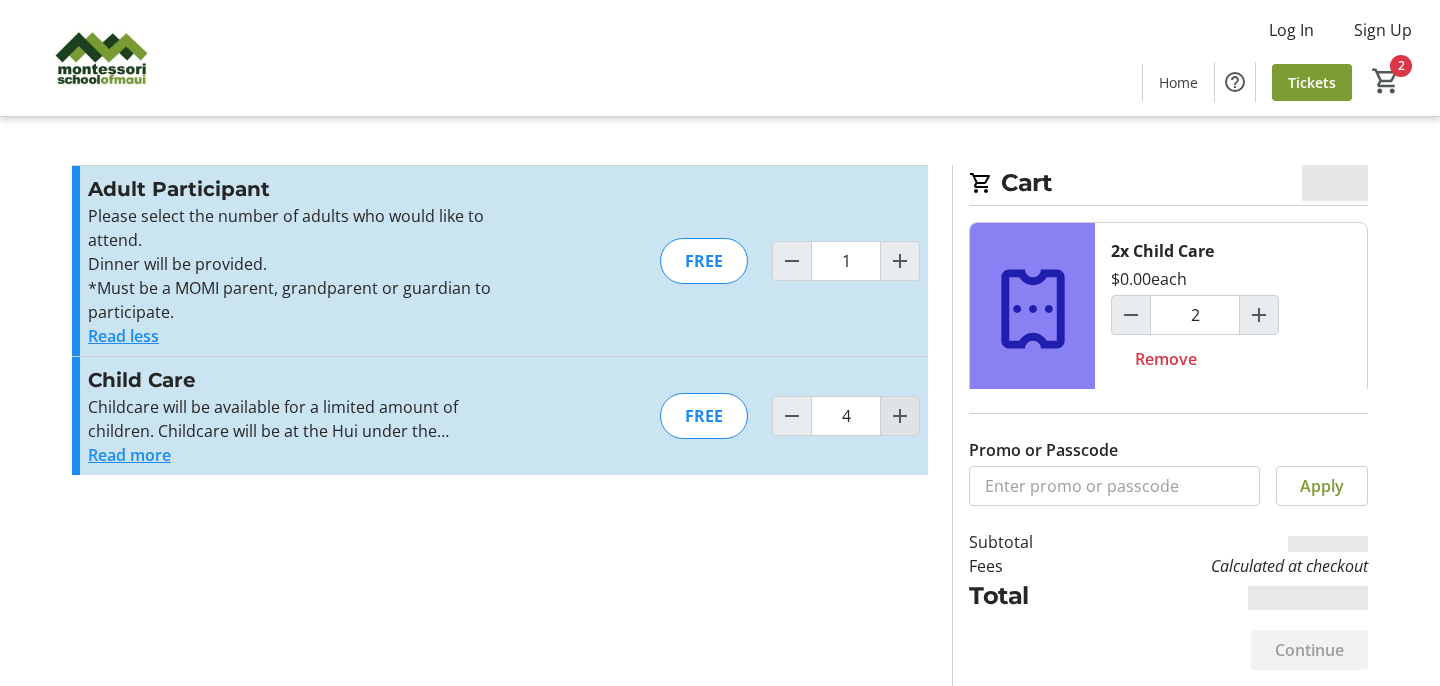 type on "4" 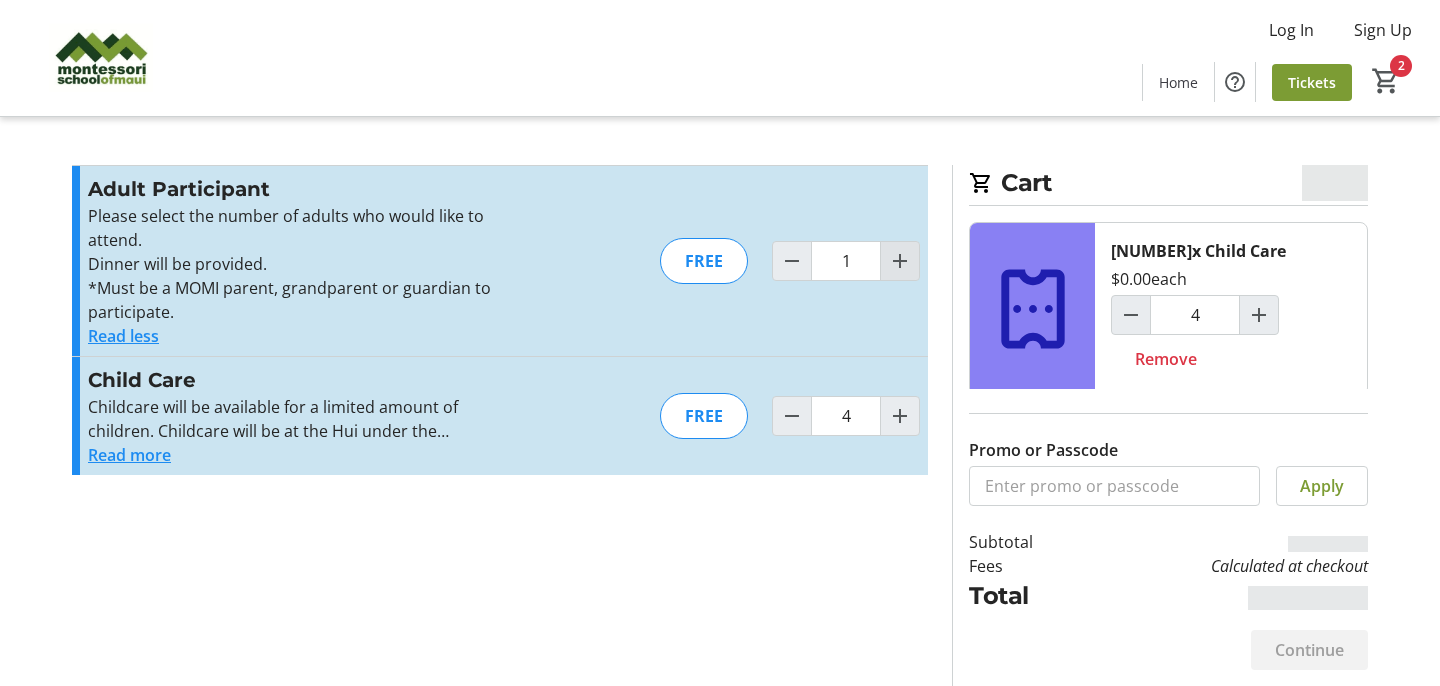 click 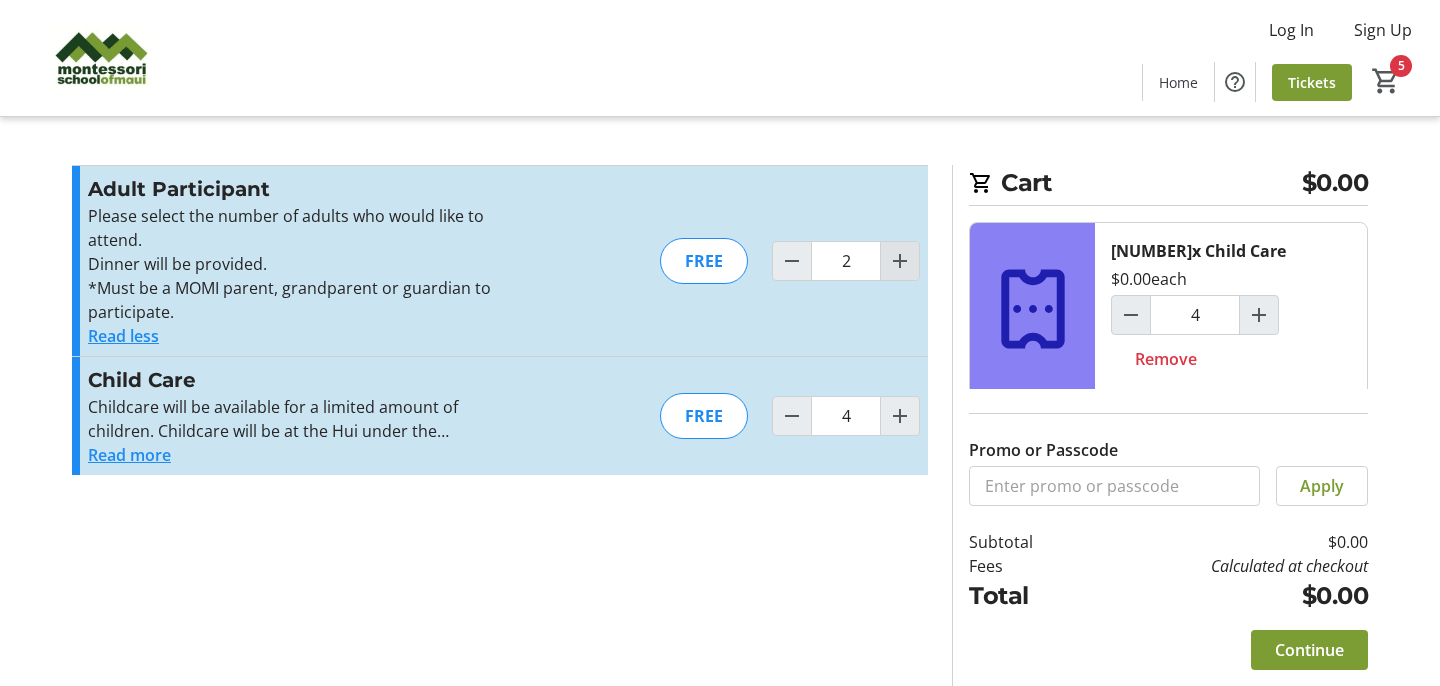 type on "2" 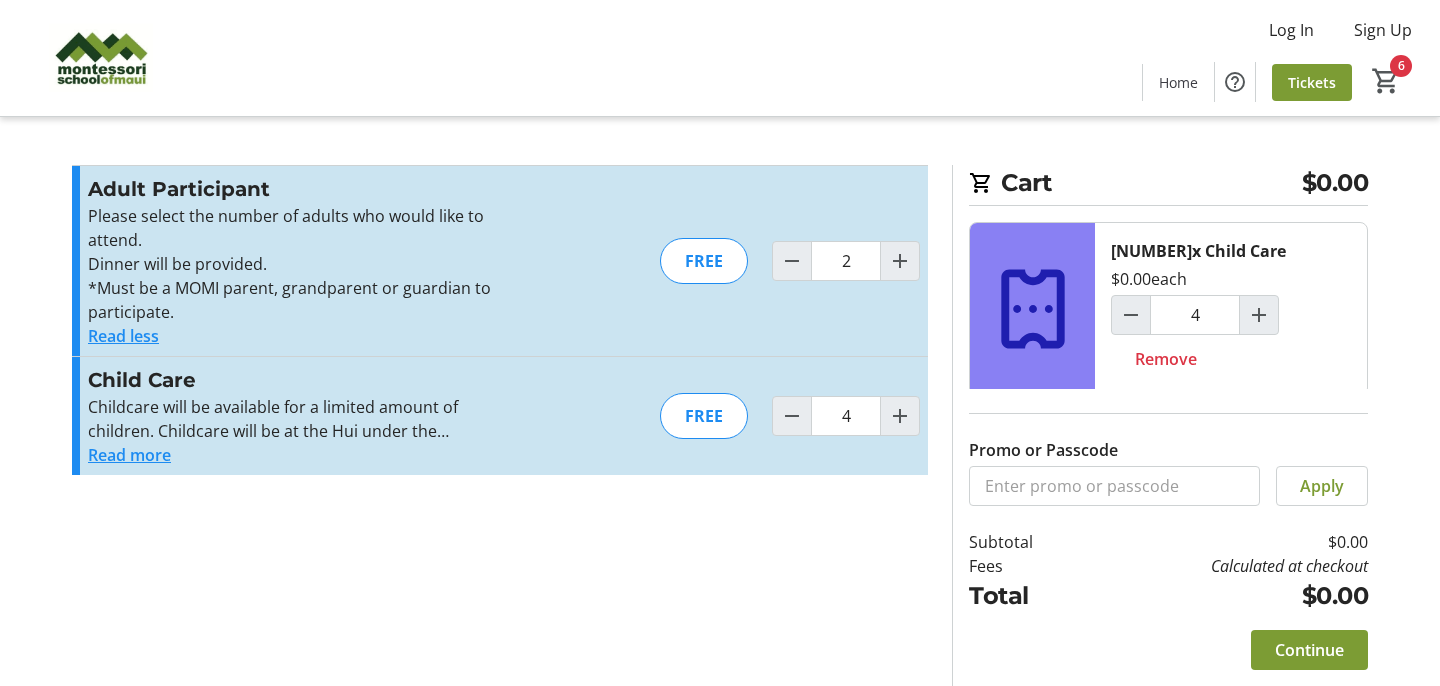 click on "FREE" 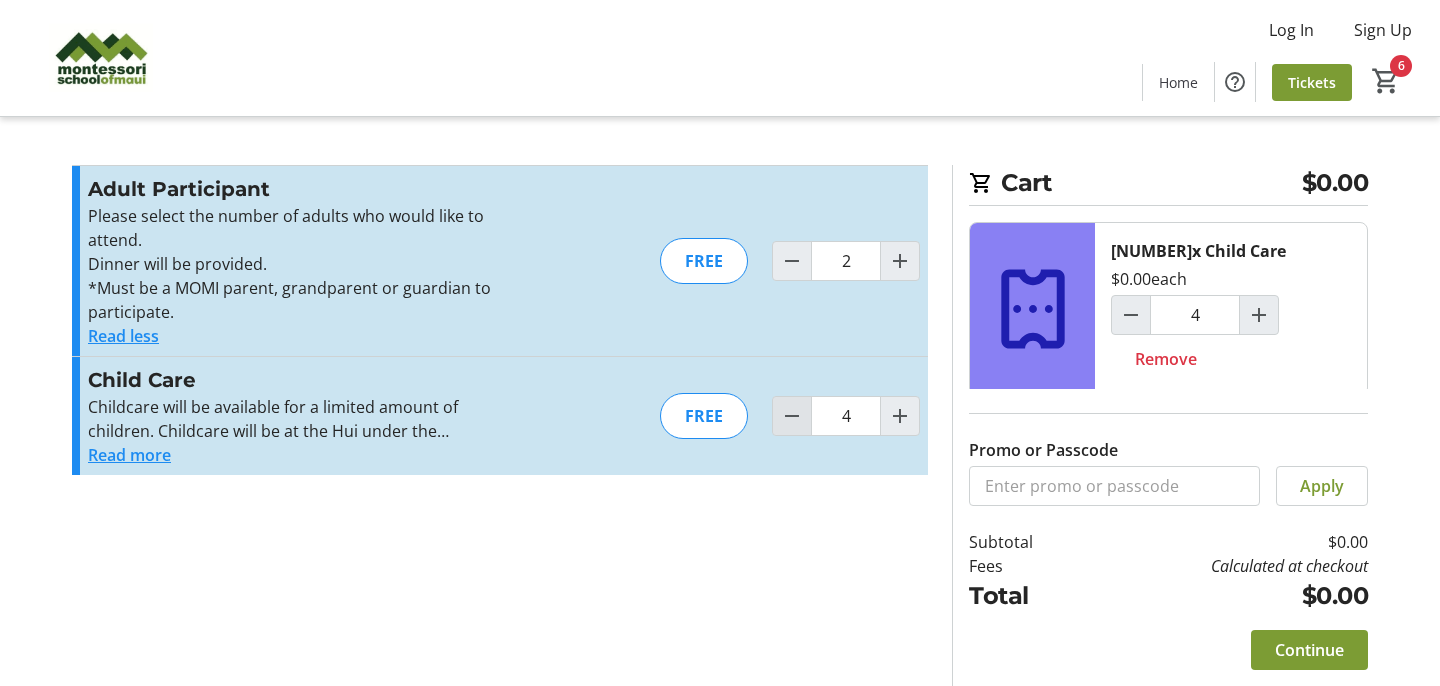 click 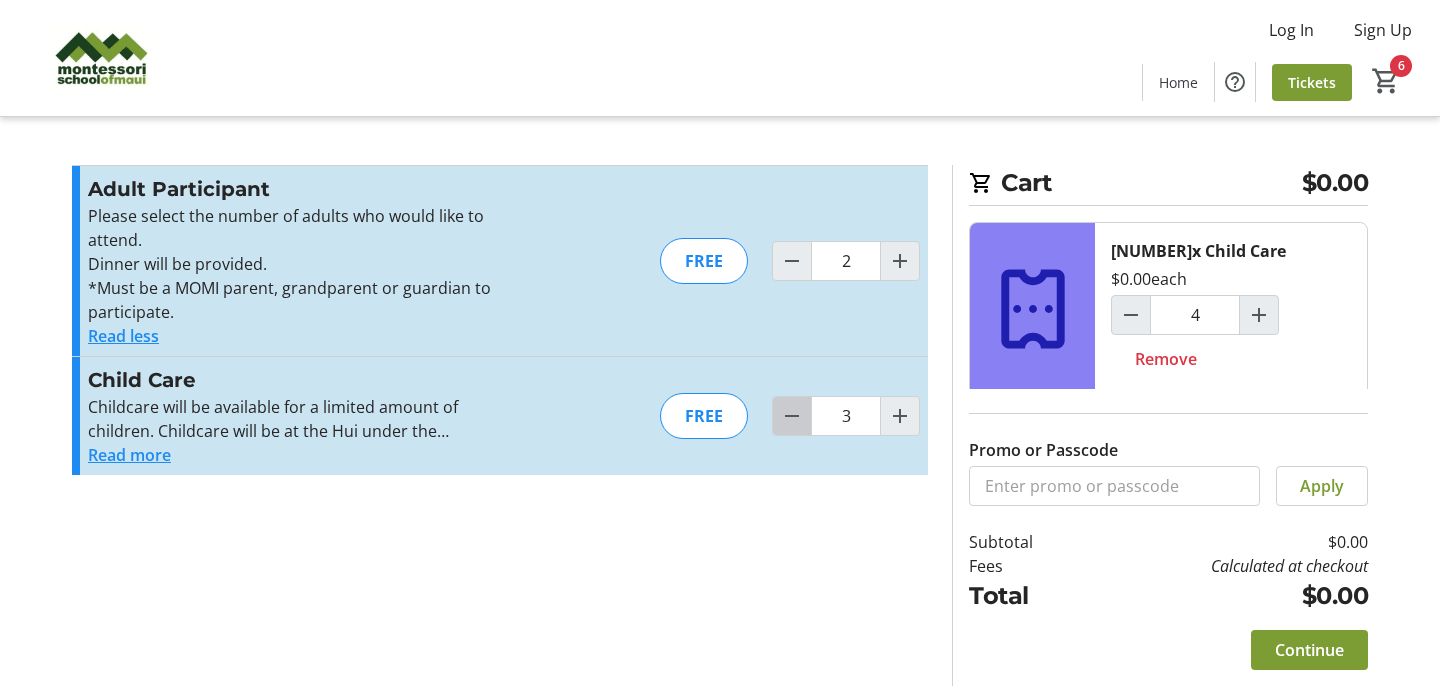 click 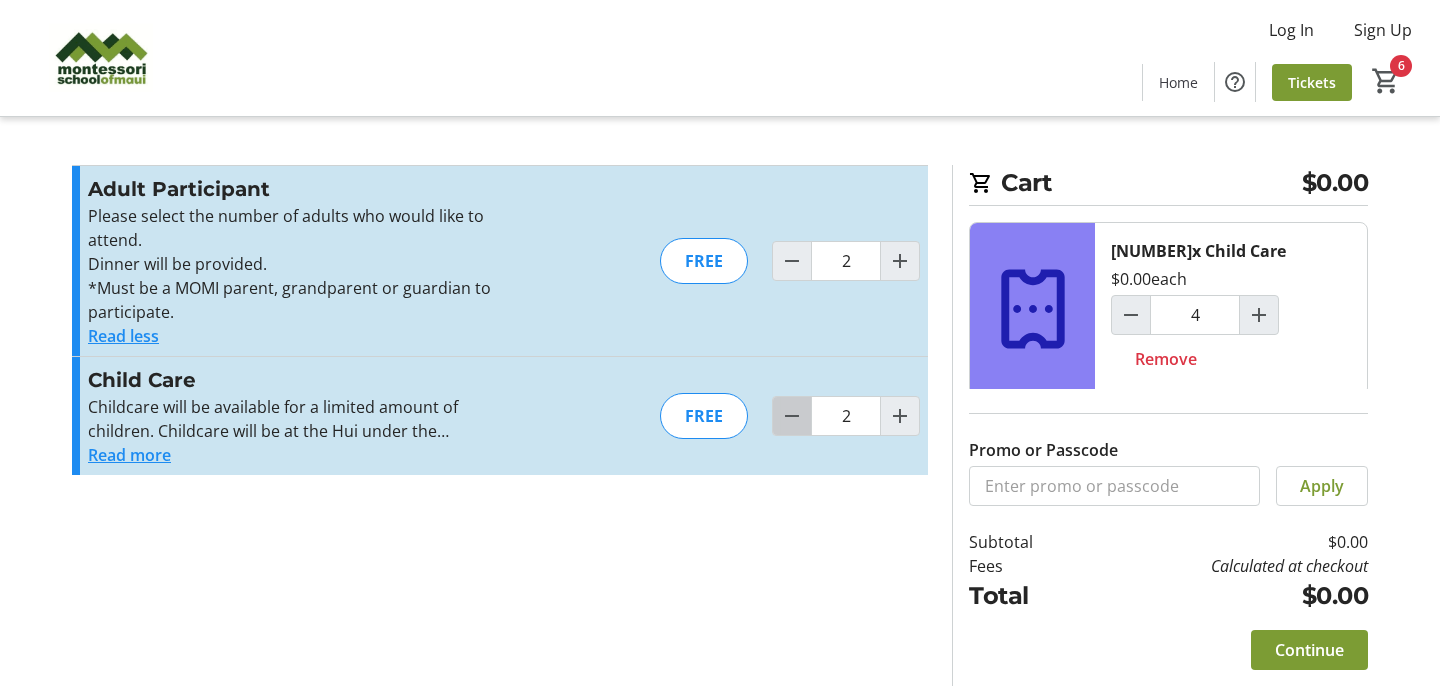 click 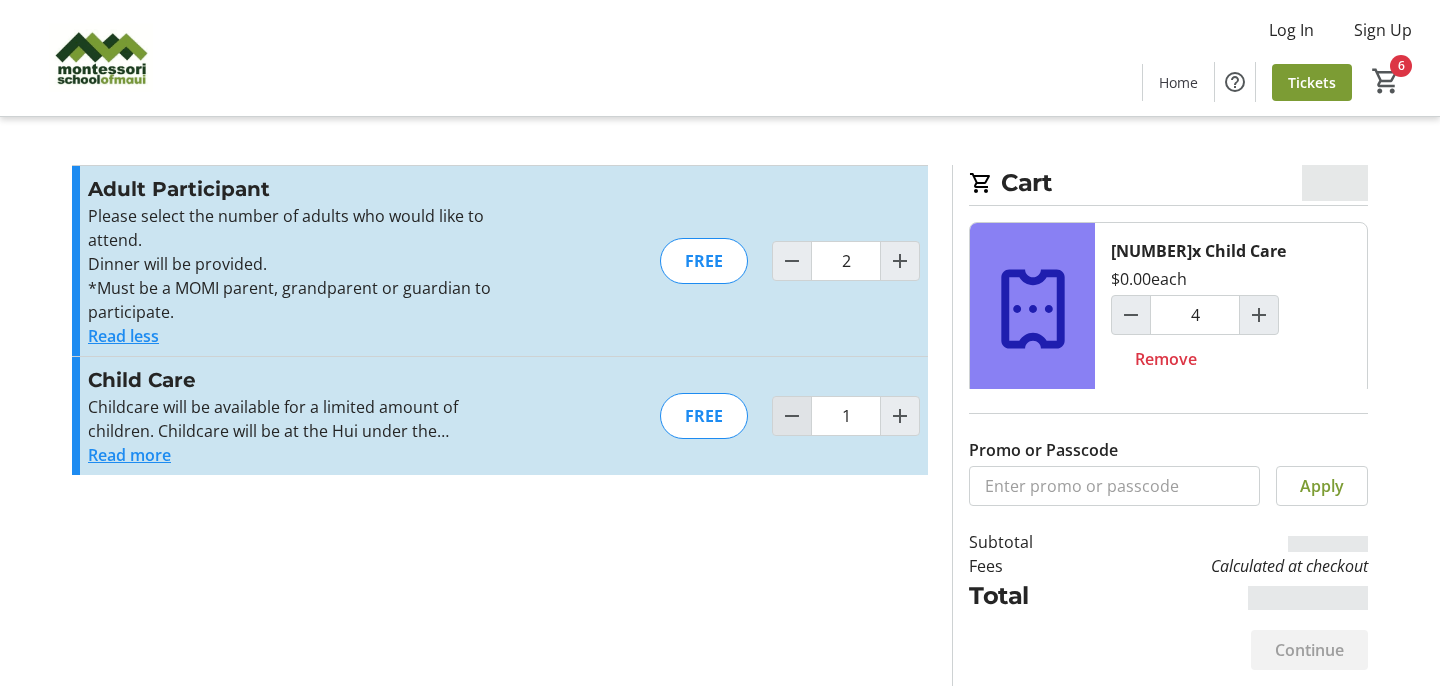 type on "1" 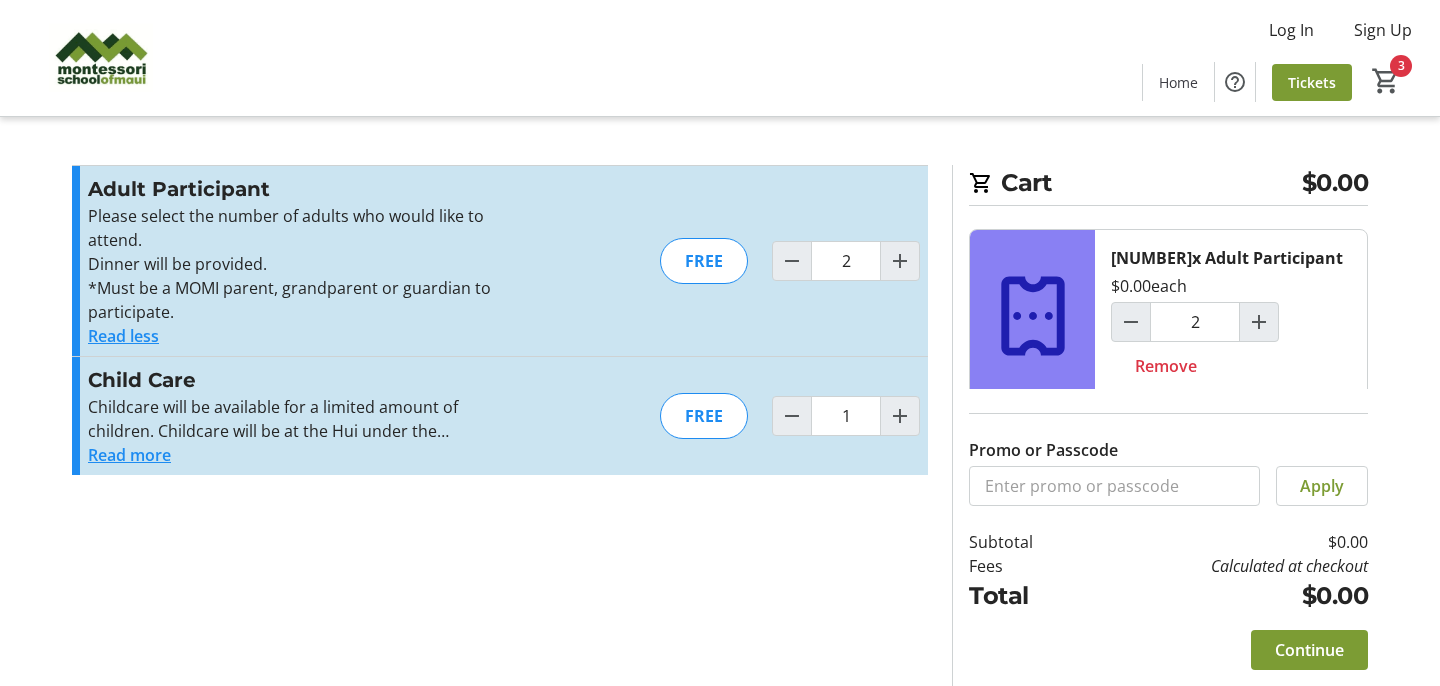scroll, scrollTop: 189, scrollLeft: 0, axis: vertical 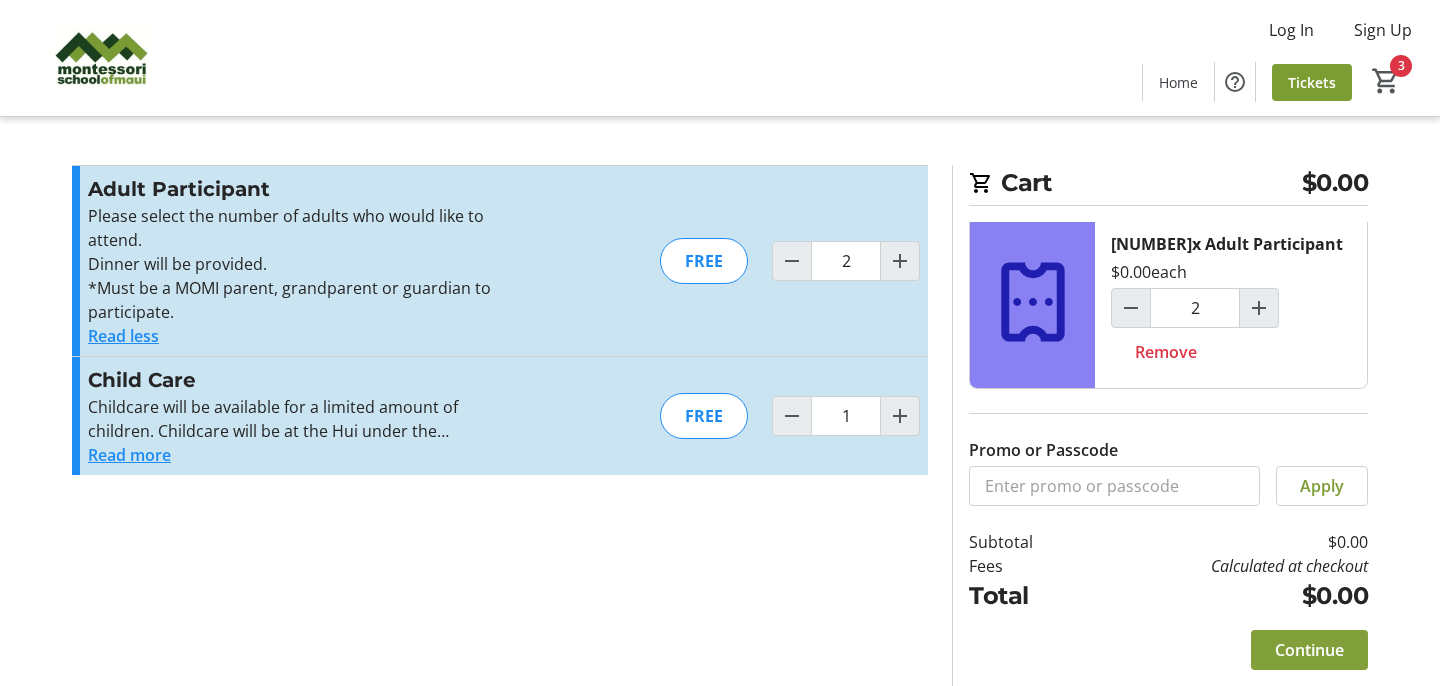 click on "Continue" 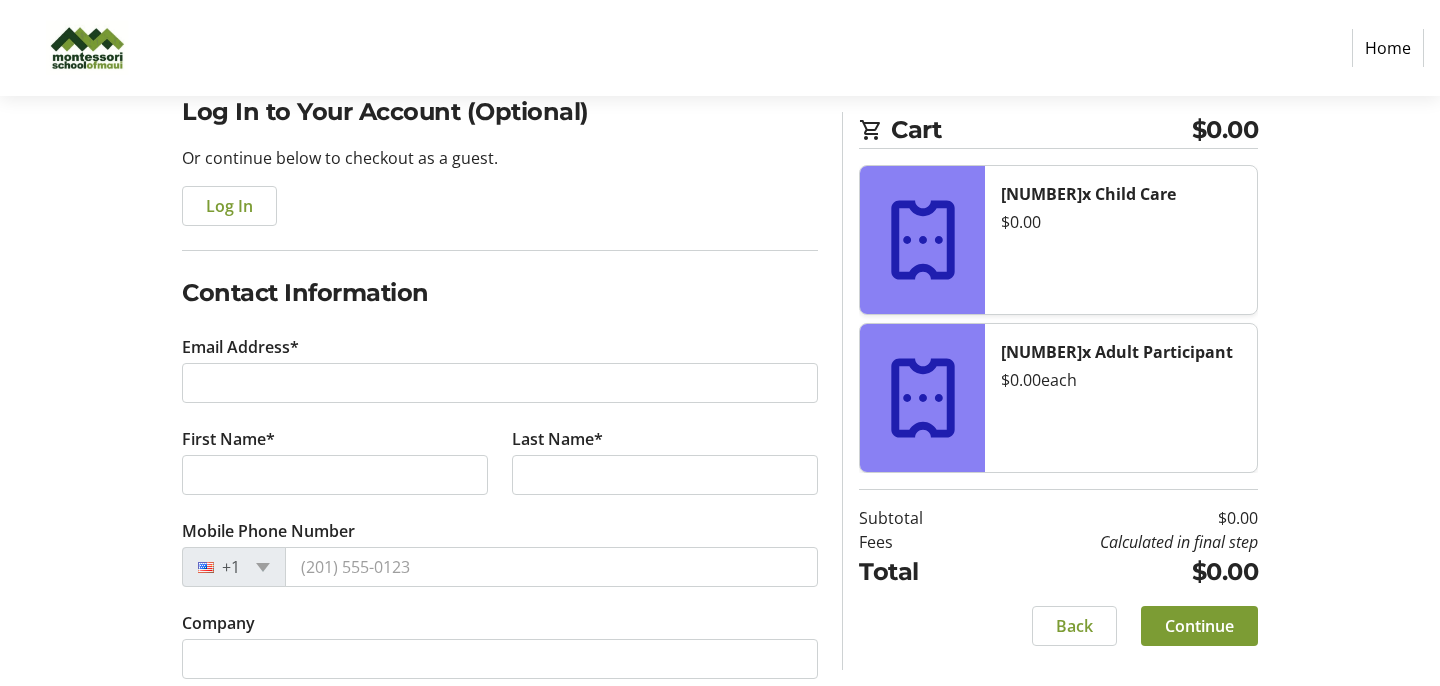 scroll, scrollTop: 177, scrollLeft: 0, axis: vertical 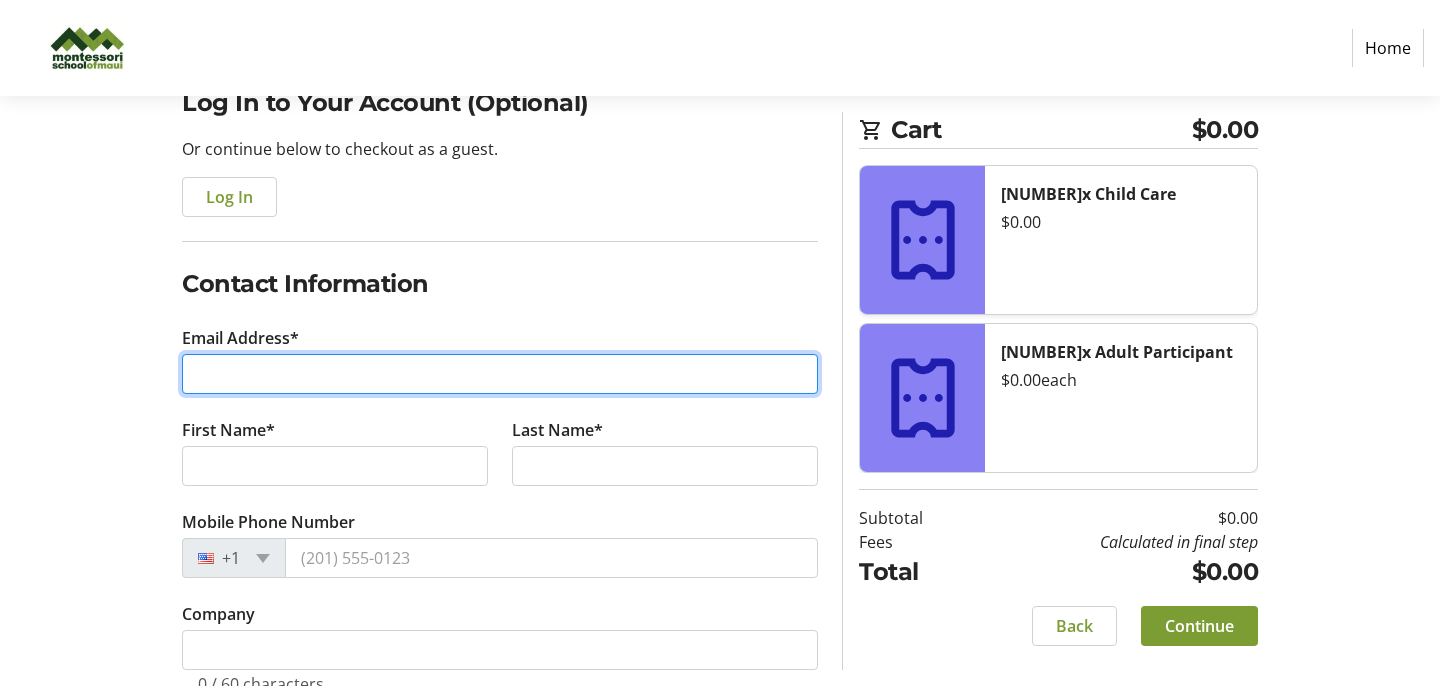 click on "Email Address*" at bounding box center (500, 374) 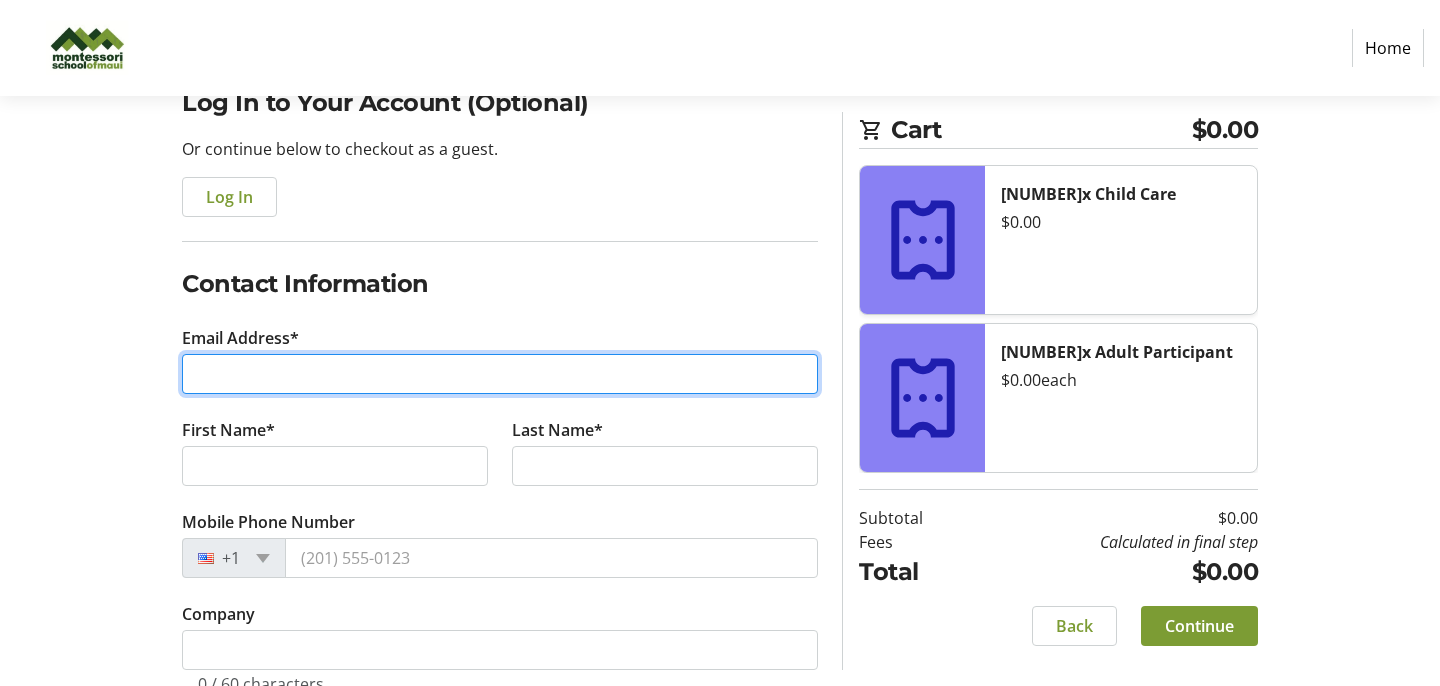 type on "[EMAIL]" 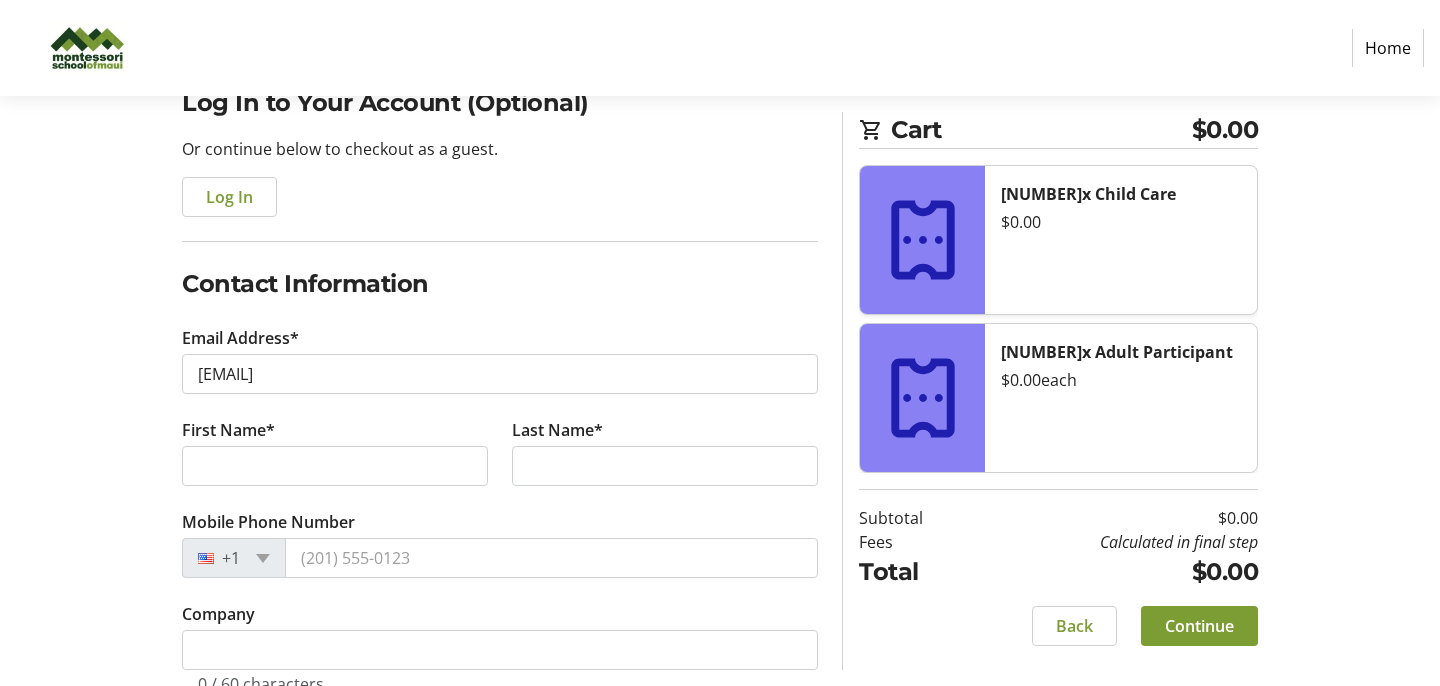 type on "[FIRST]" 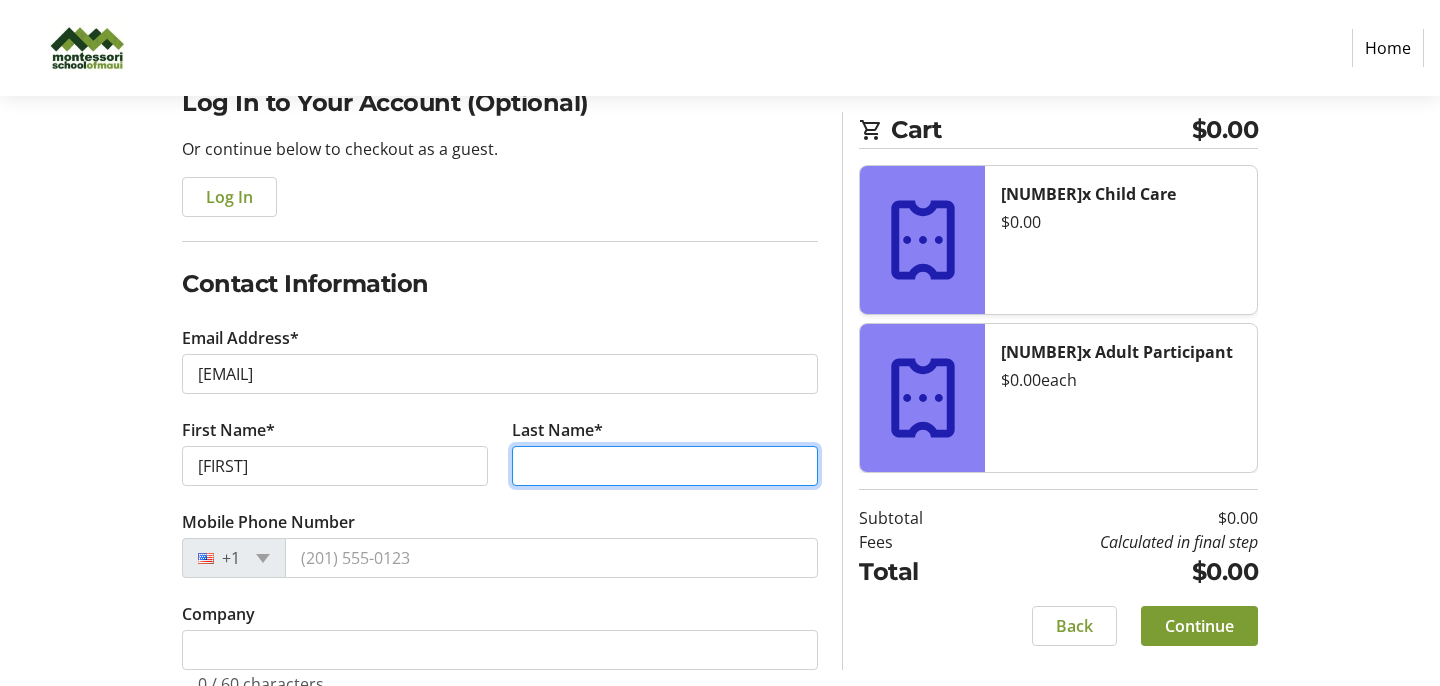type on "[LAST]" 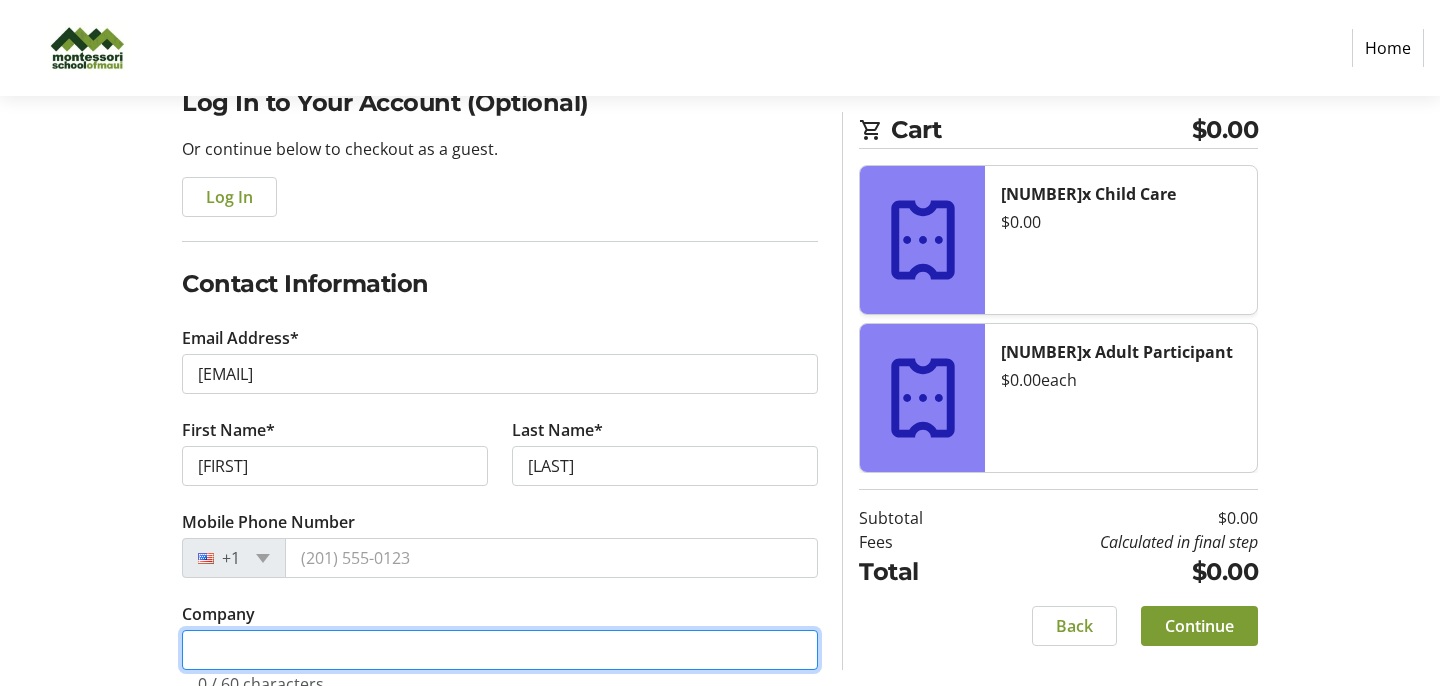 type on "[ORGANIZATION]" 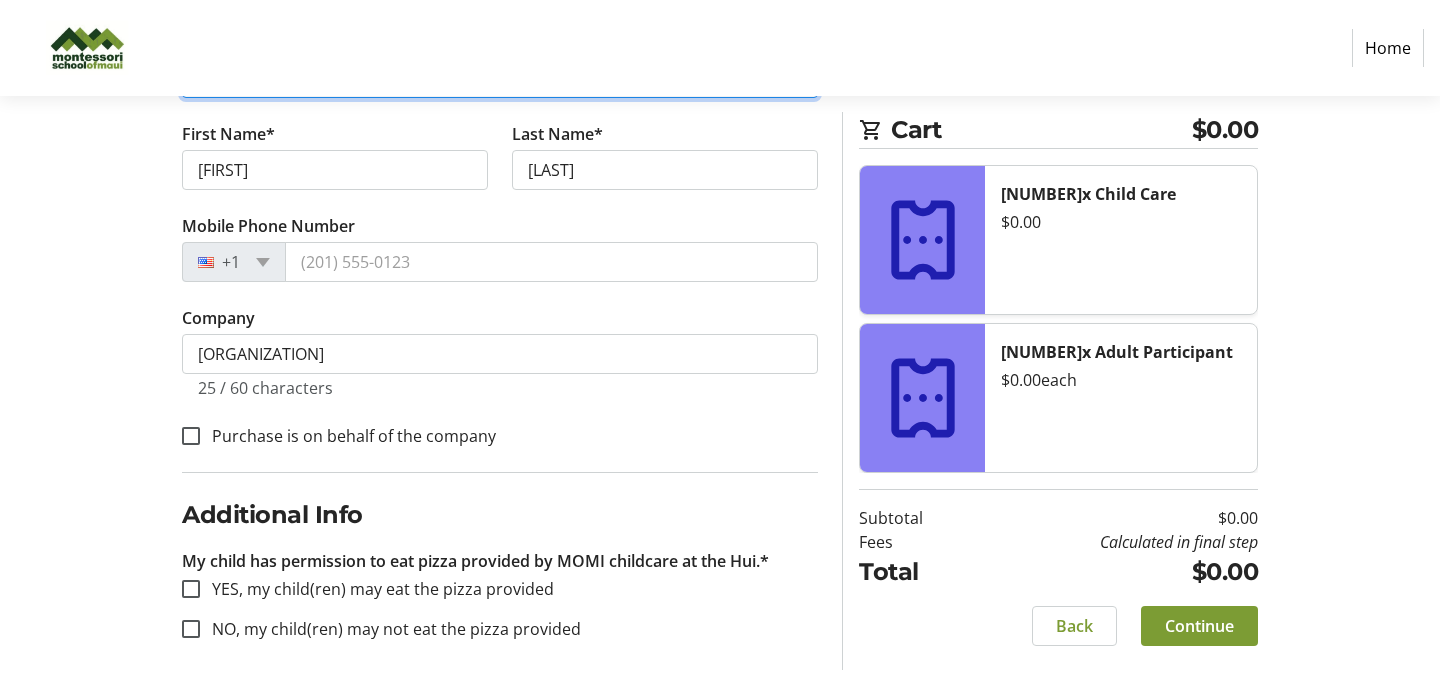 scroll, scrollTop: 475, scrollLeft: 0, axis: vertical 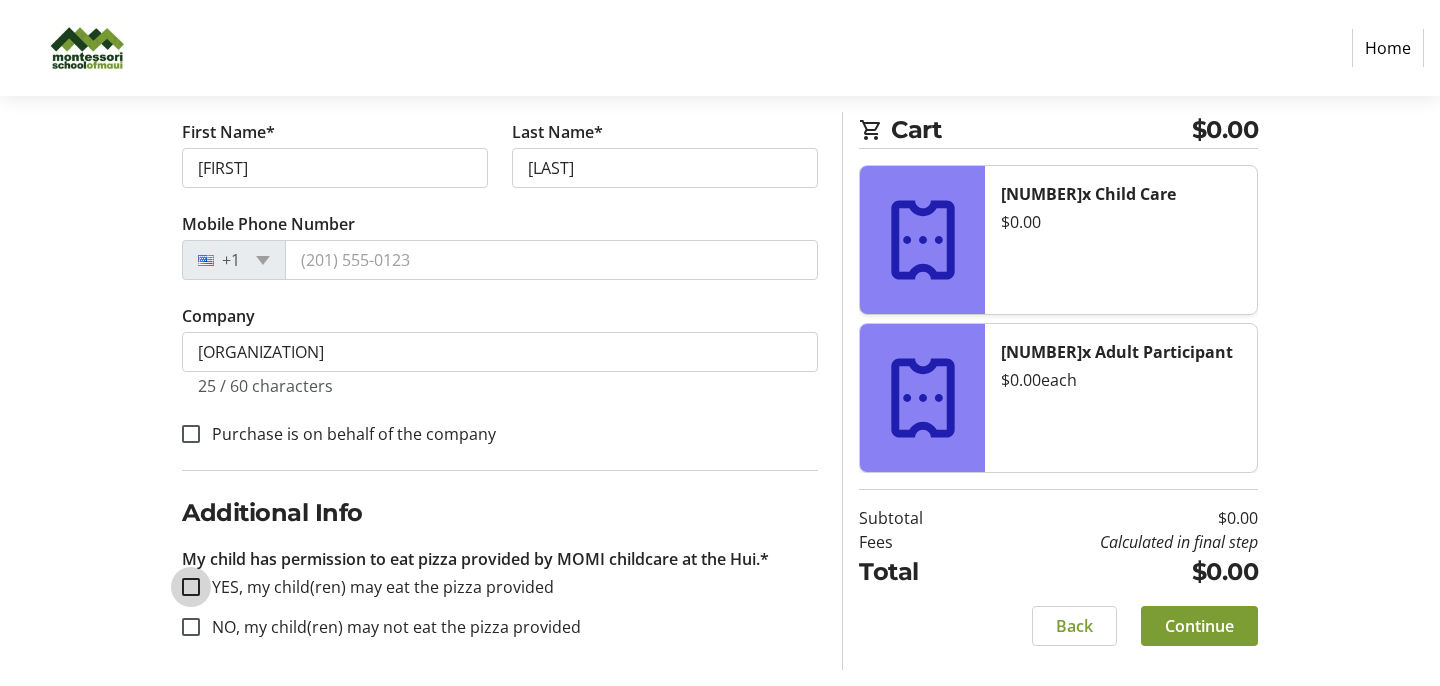click on "YES, my child(ren) may eat the pizza provided" at bounding box center (191, 587) 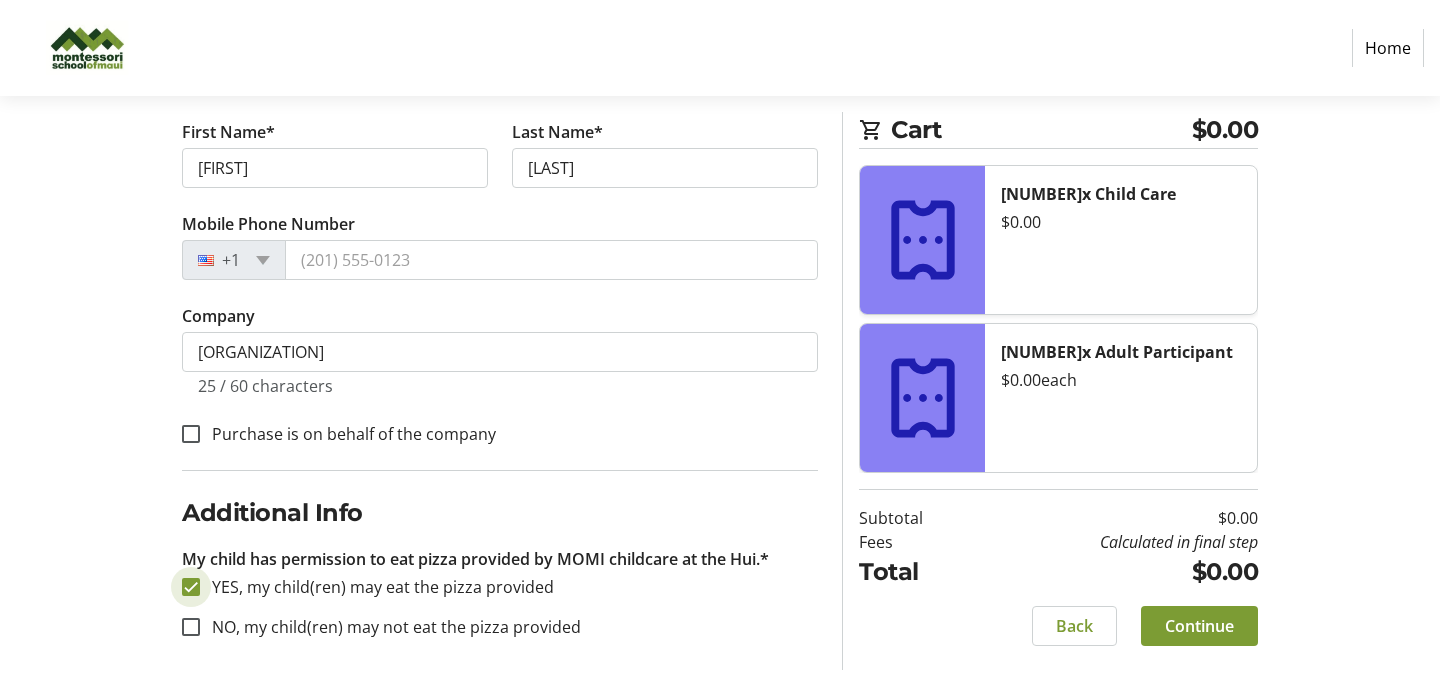 checkbox on "true" 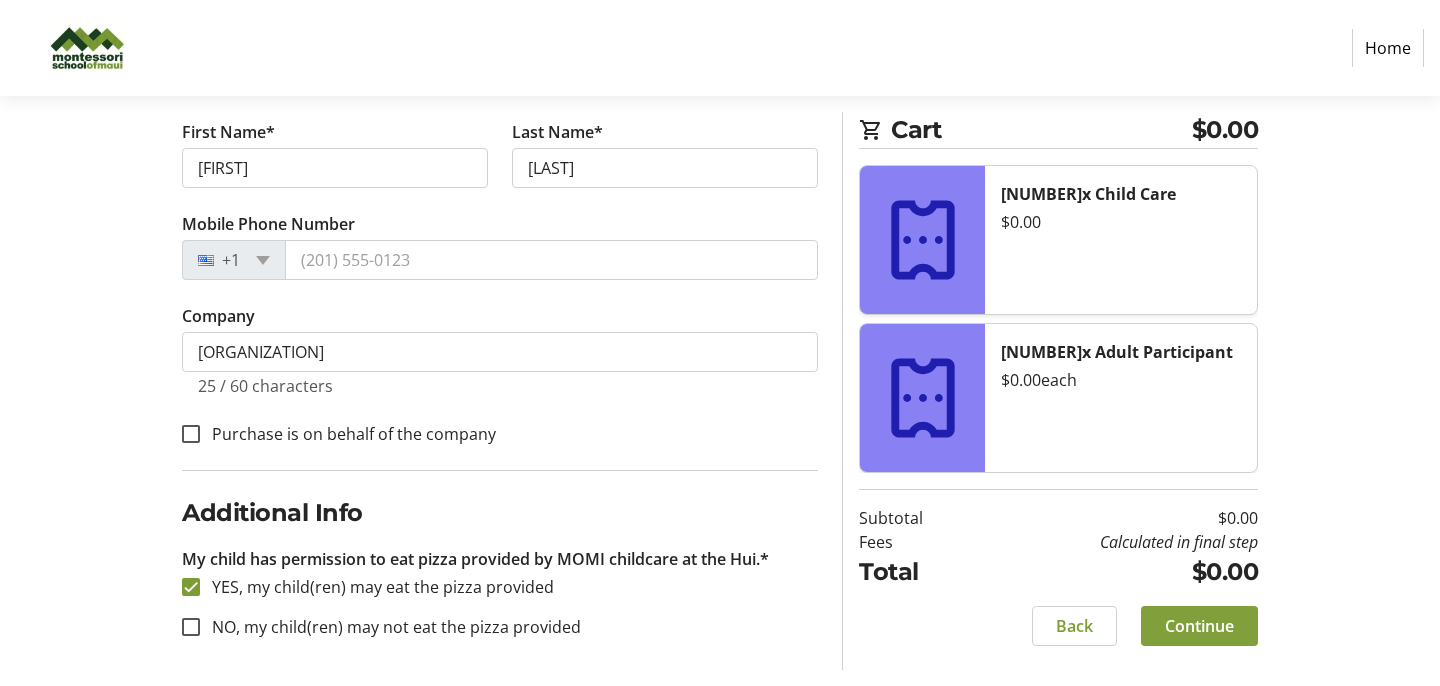 click on "Continue" 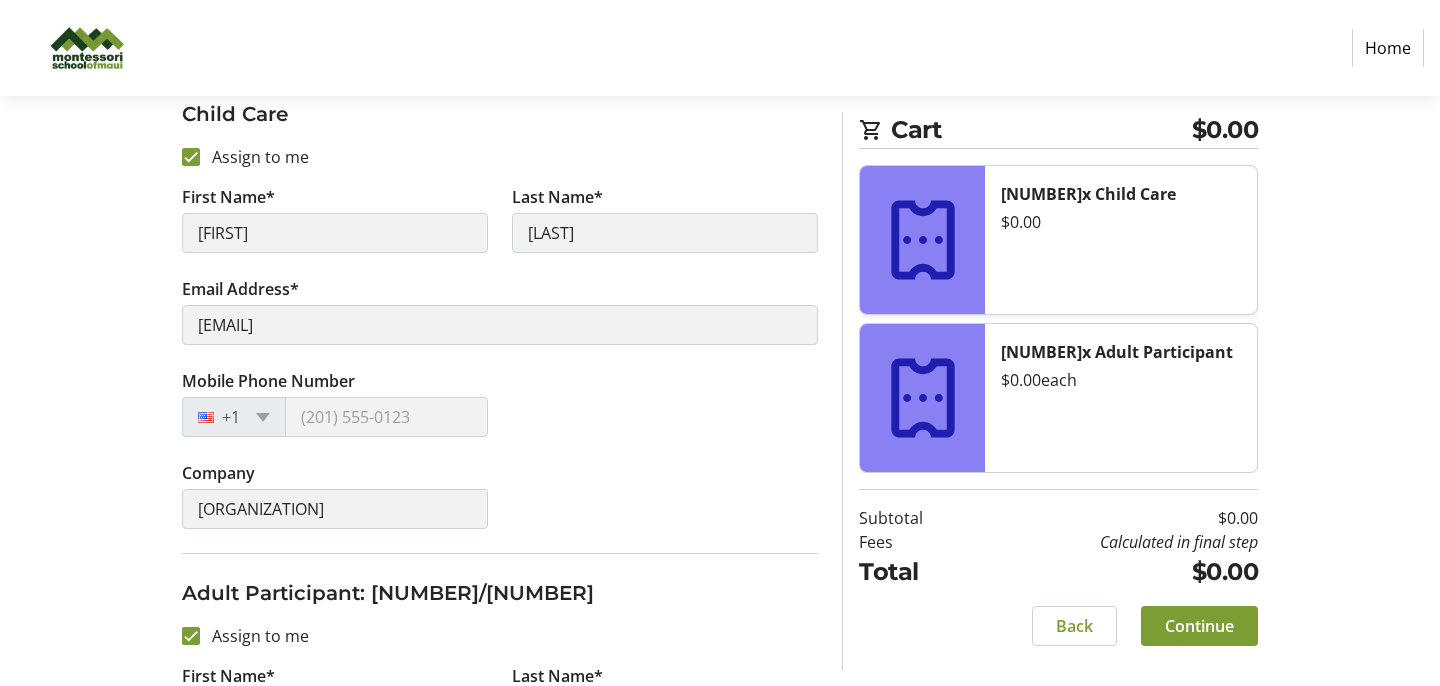 scroll, scrollTop: 274, scrollLeft: 0, axis: vertical 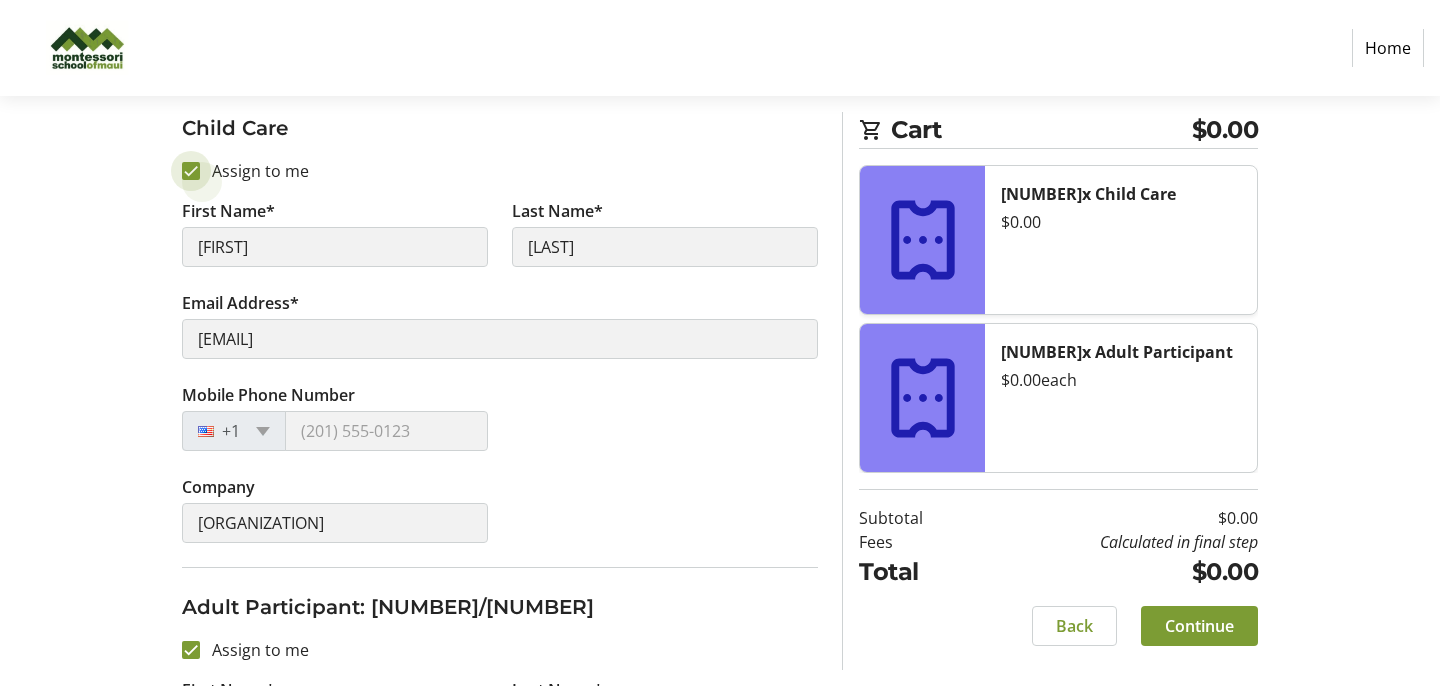 click on "Assign to me" at bounding box center (191, 171) 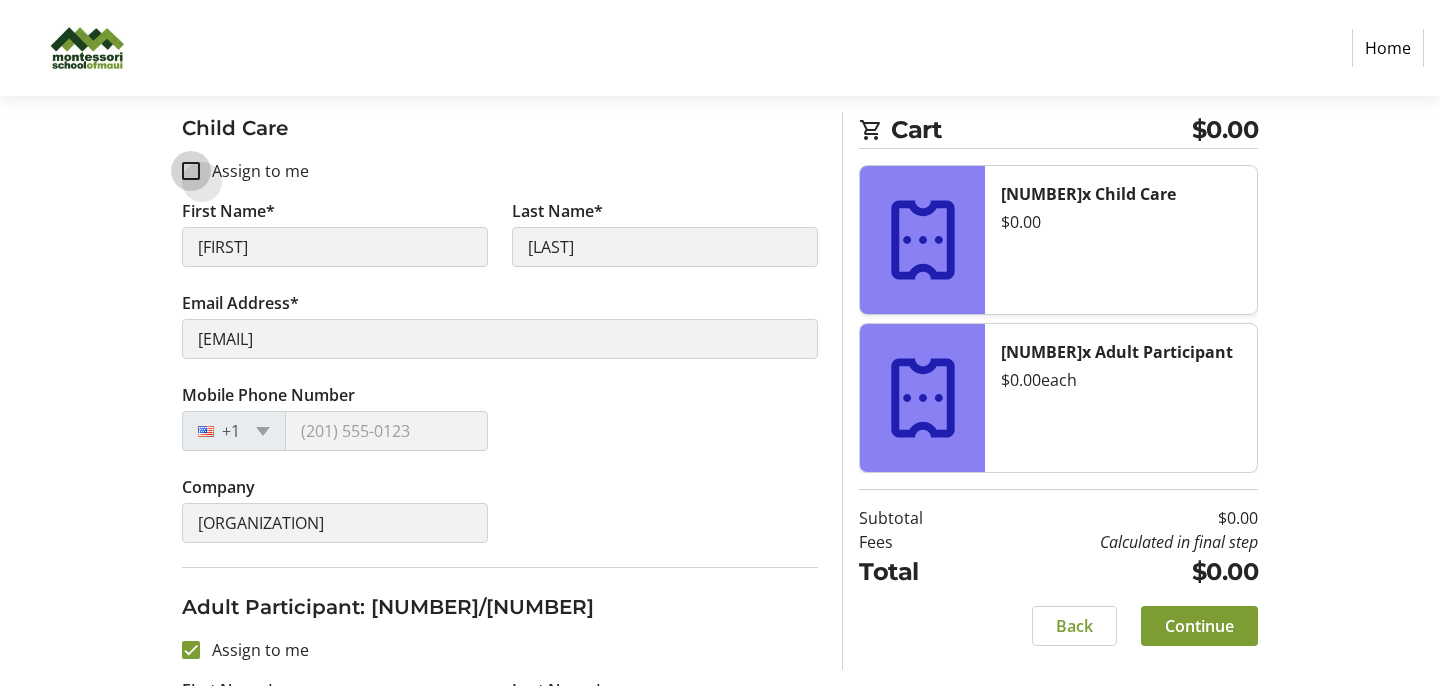 checkbox on "false" 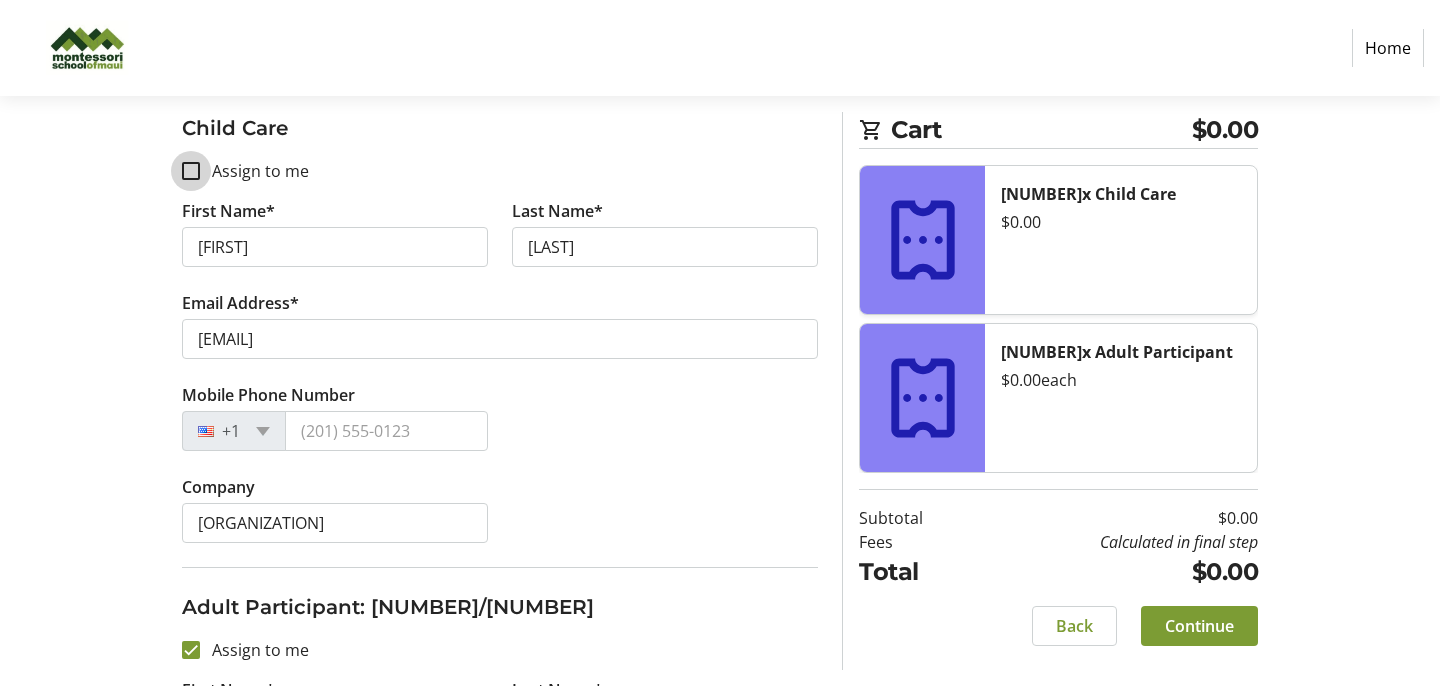type 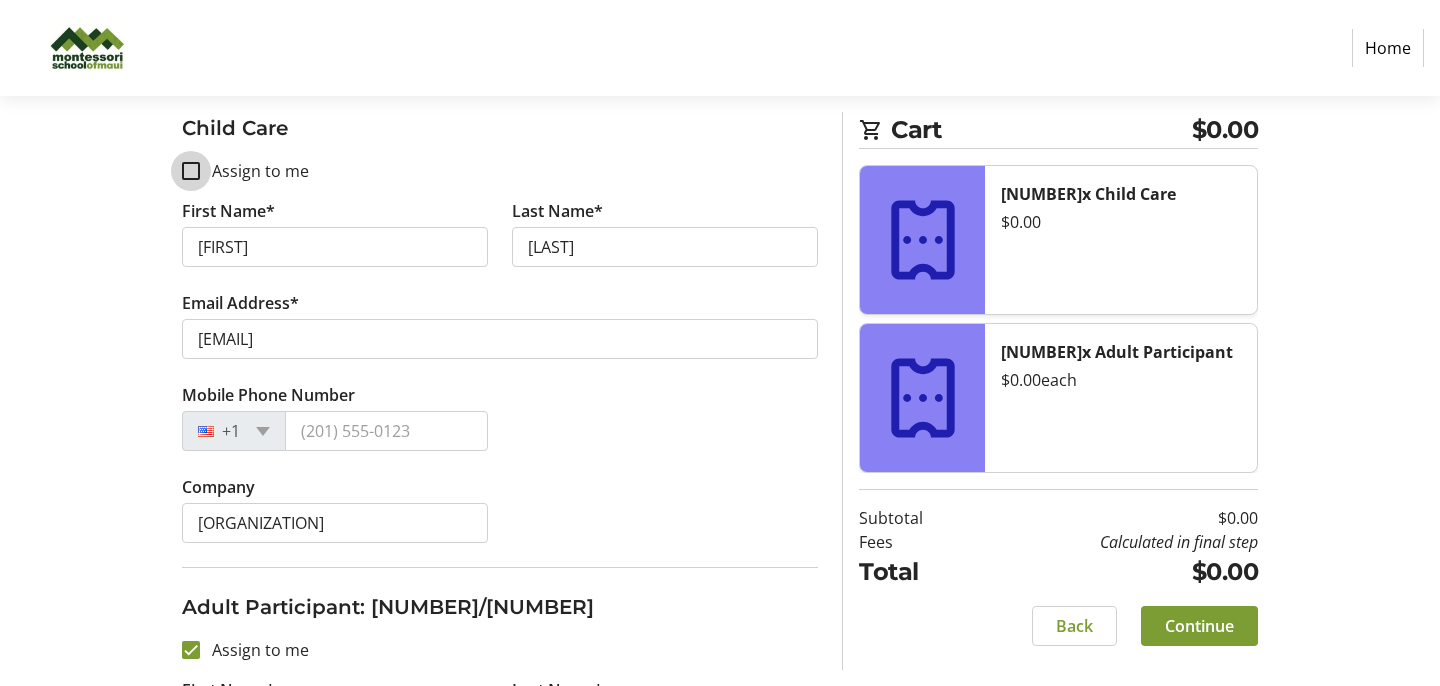 type 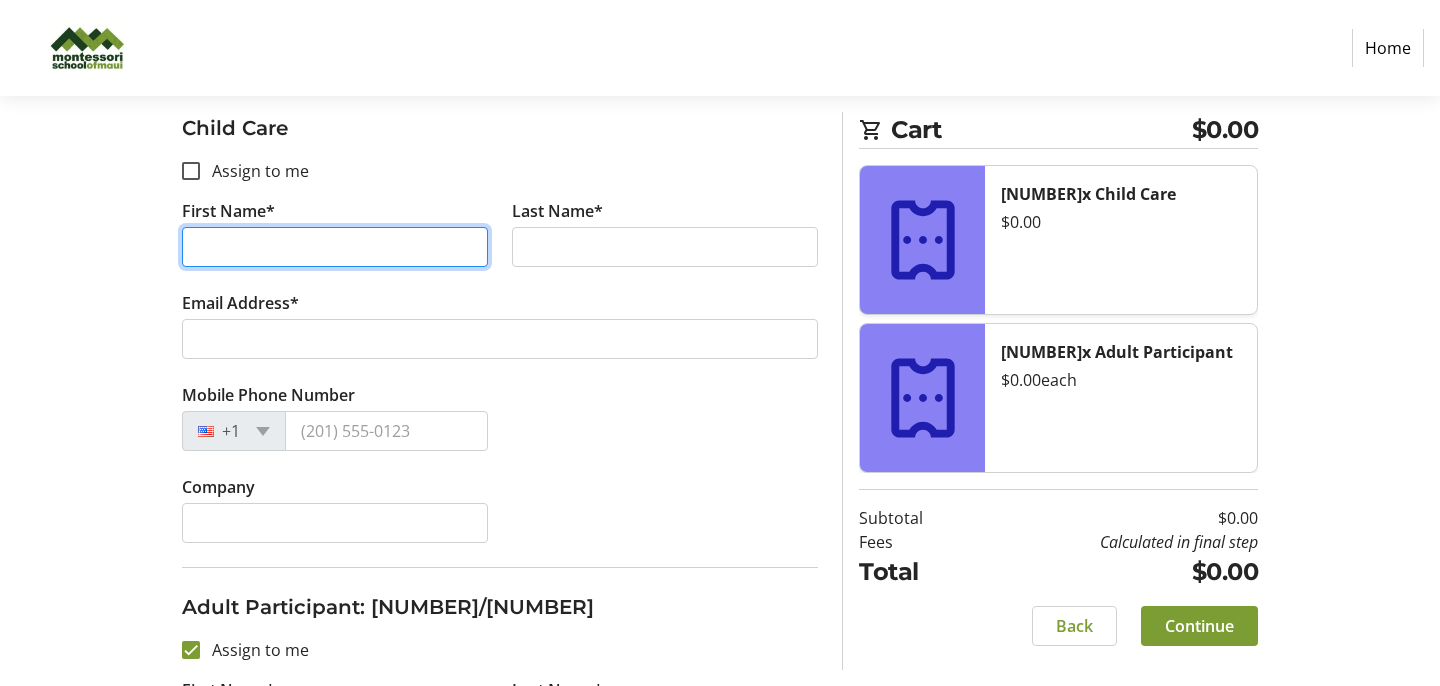 click on "First Name*" at bounding box center (335, 247) 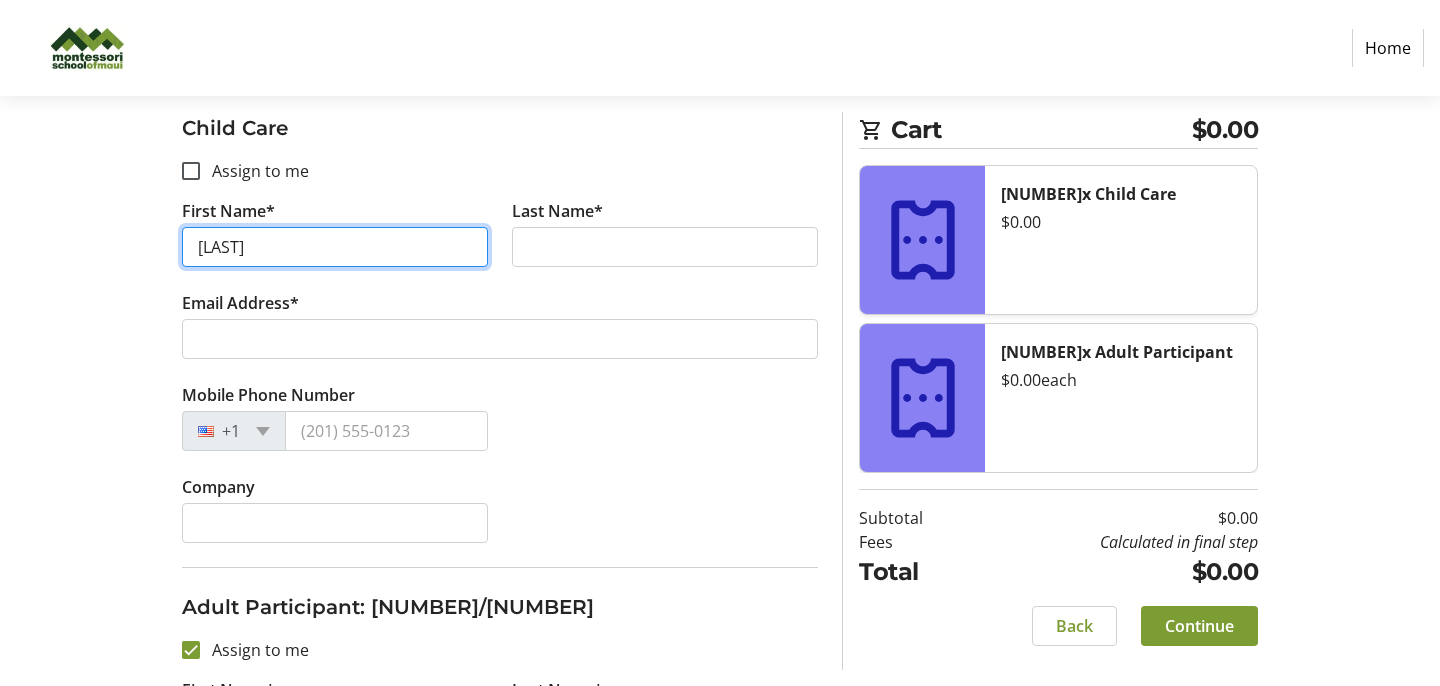 type on "[LAST]" 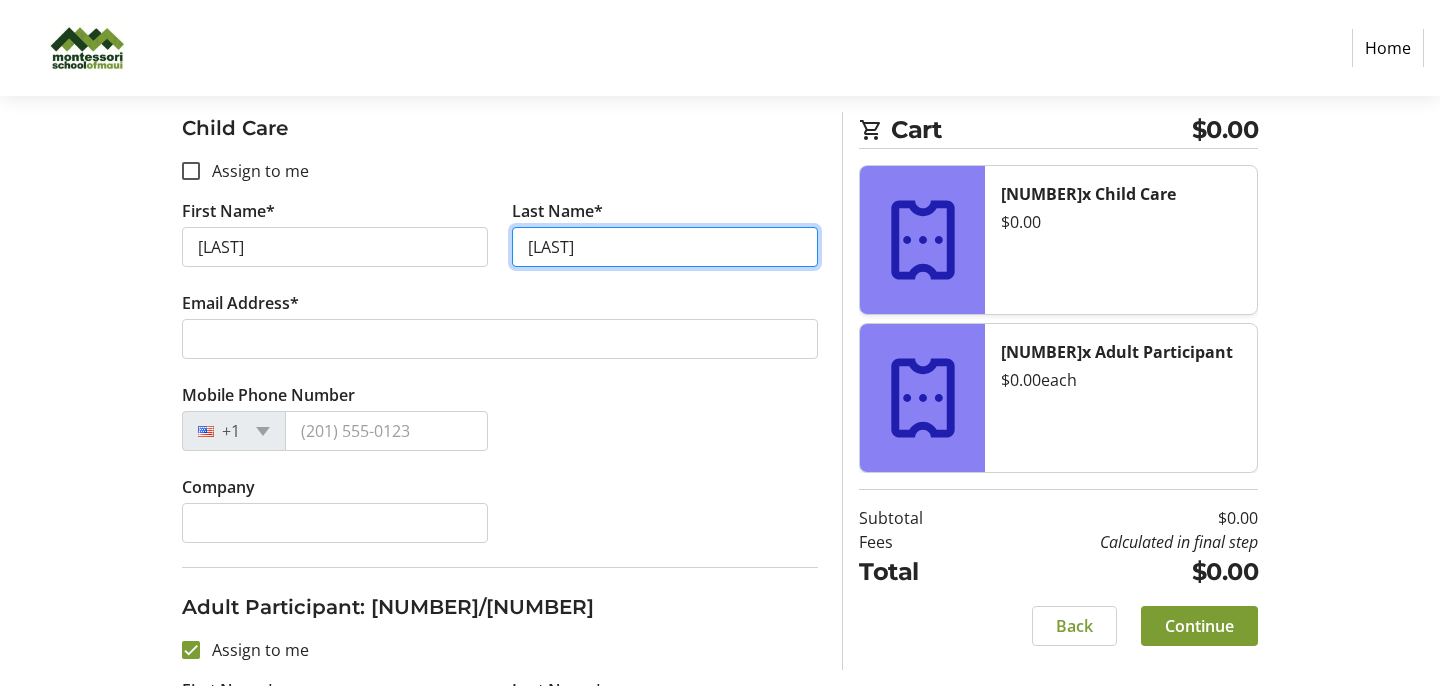 type on "[LAST]" 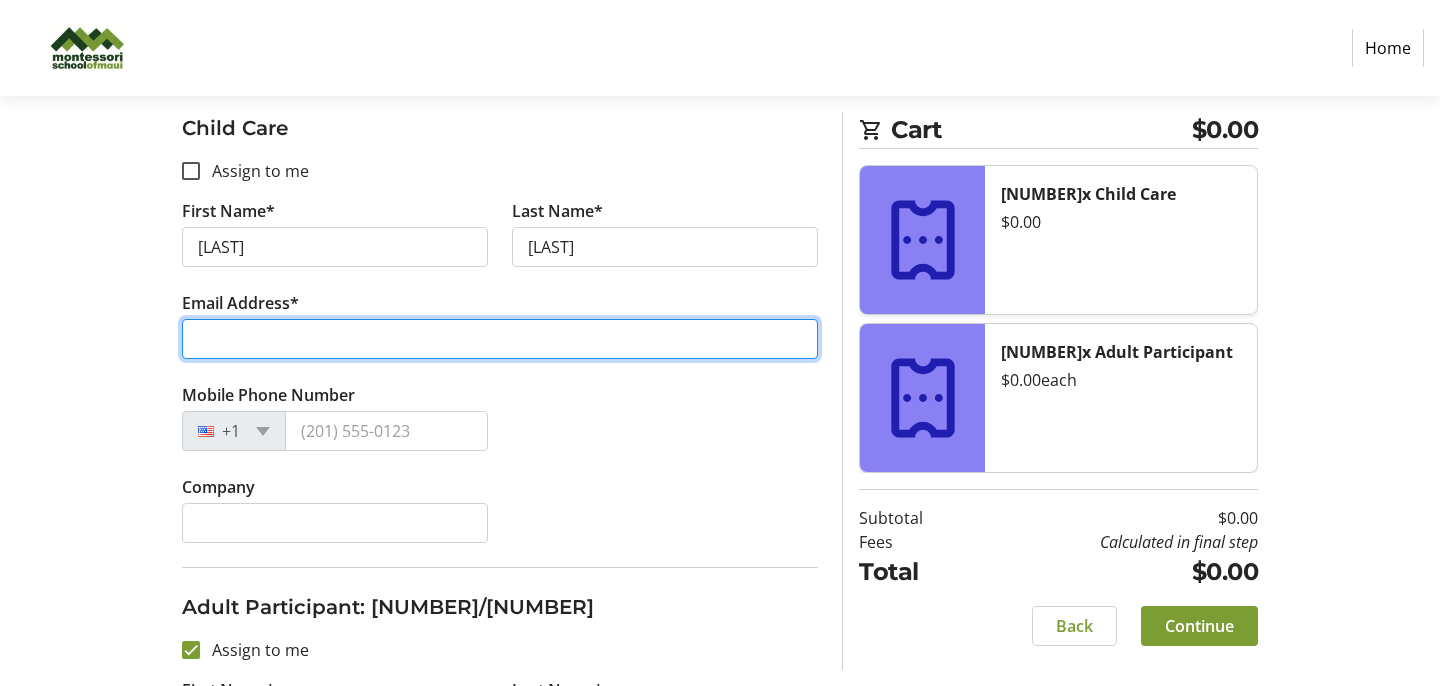 click on "Email Address*" at bounding box center [500, 339] 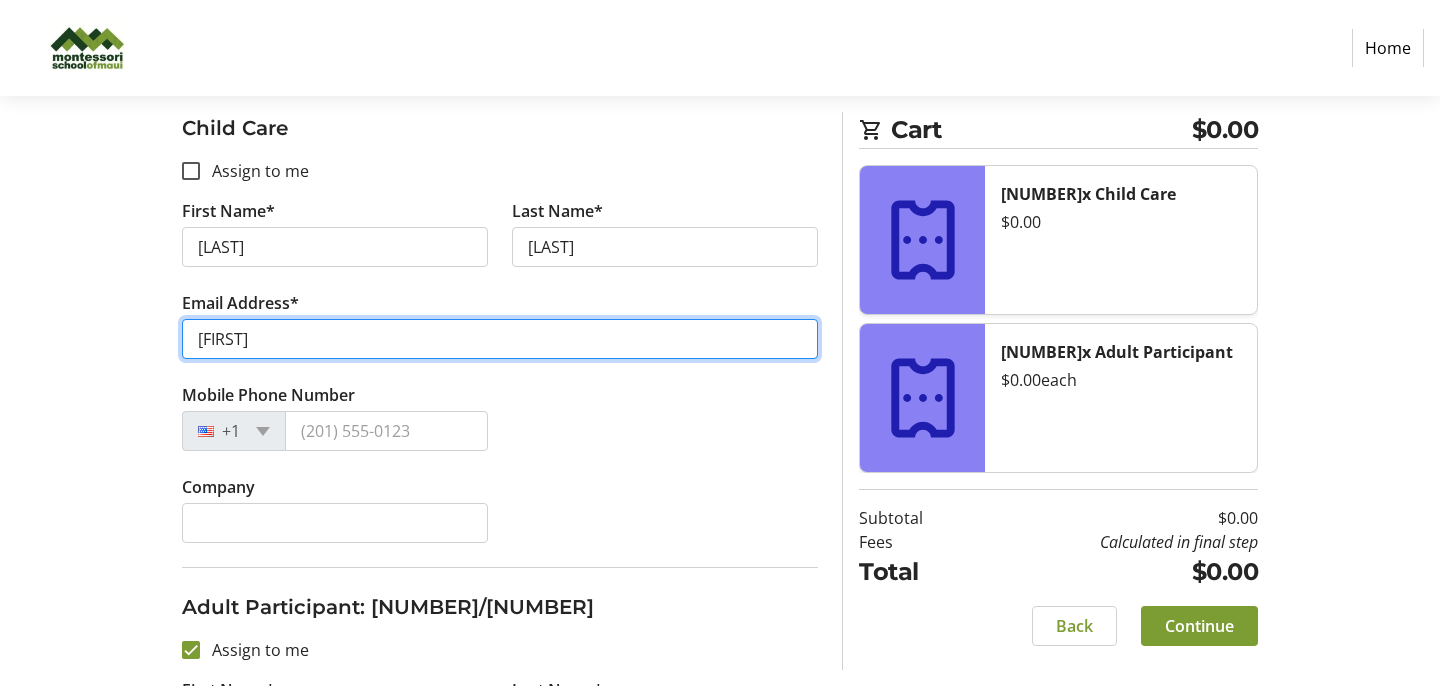 type on "[EMAIL]" 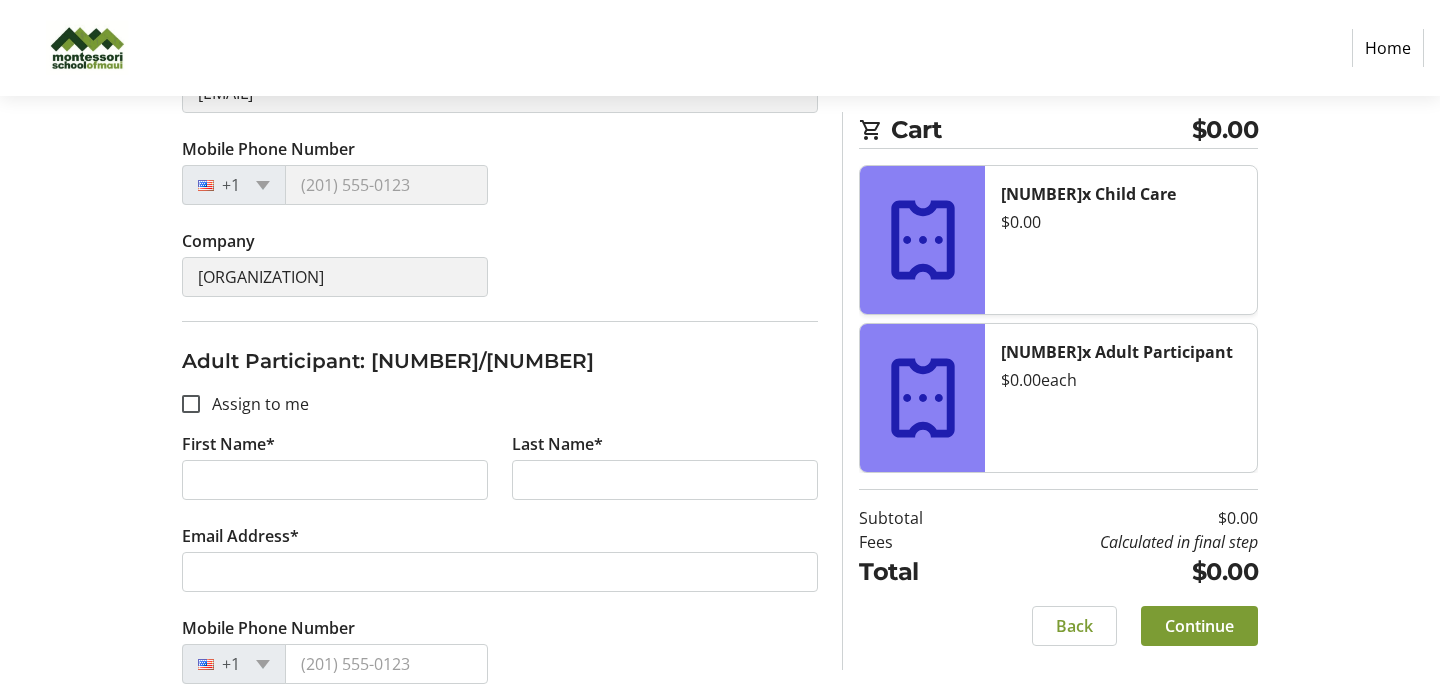 scroll, scrollTop: 1041, scrollLeft: 0, axis: vertical 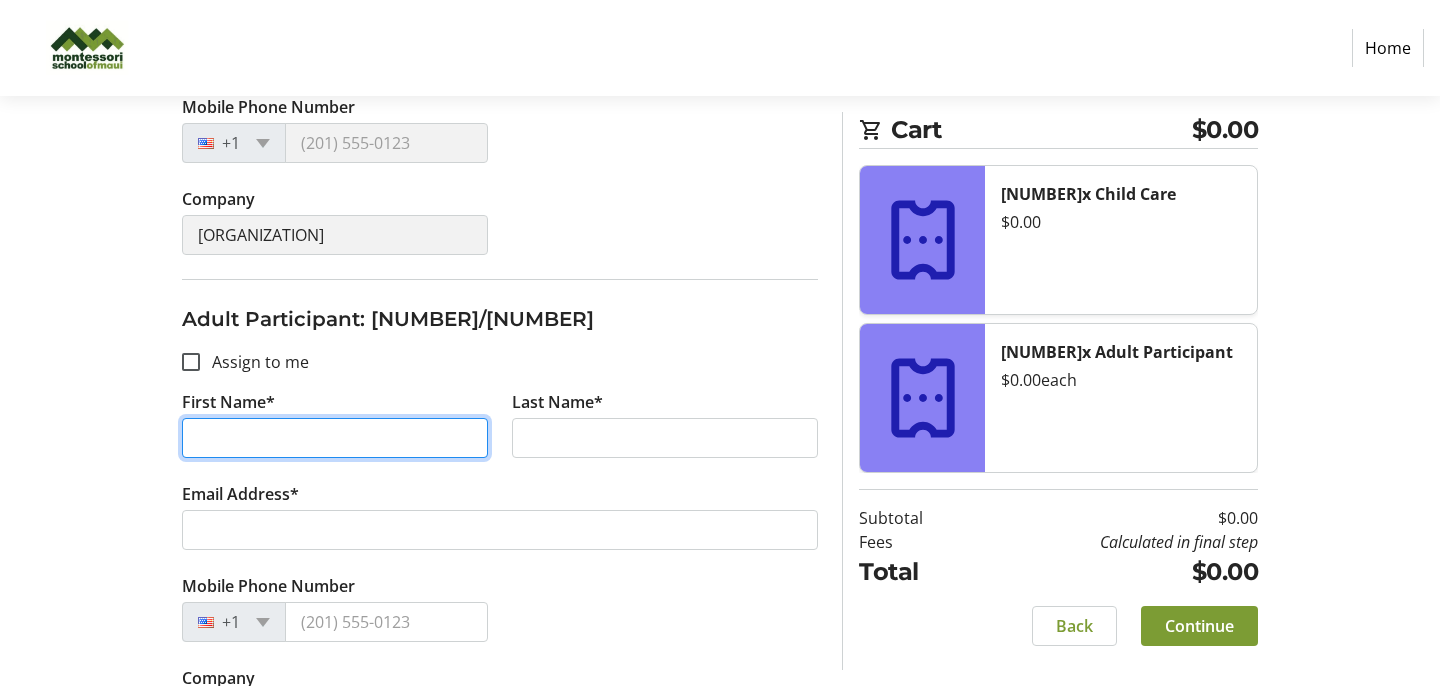 click on "First Name*" at bounding box center (335, 438) 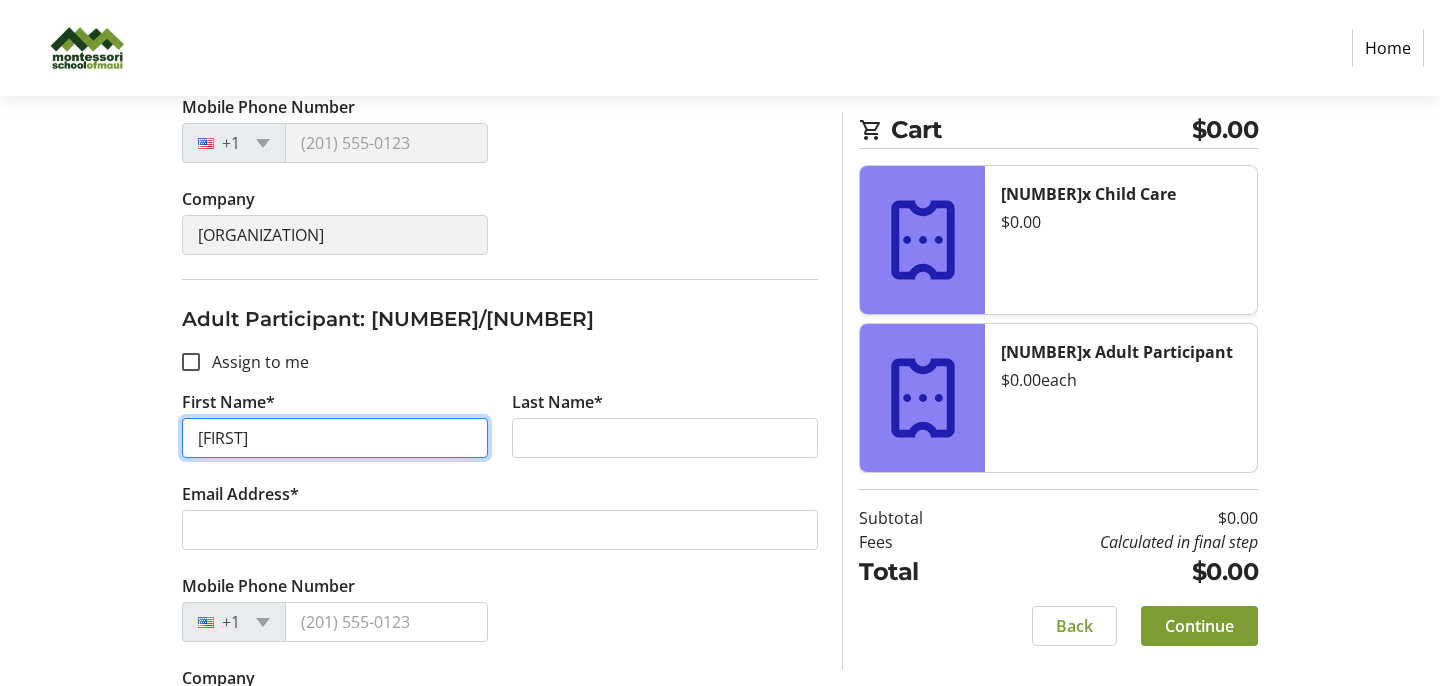 type on "[FIRST]" 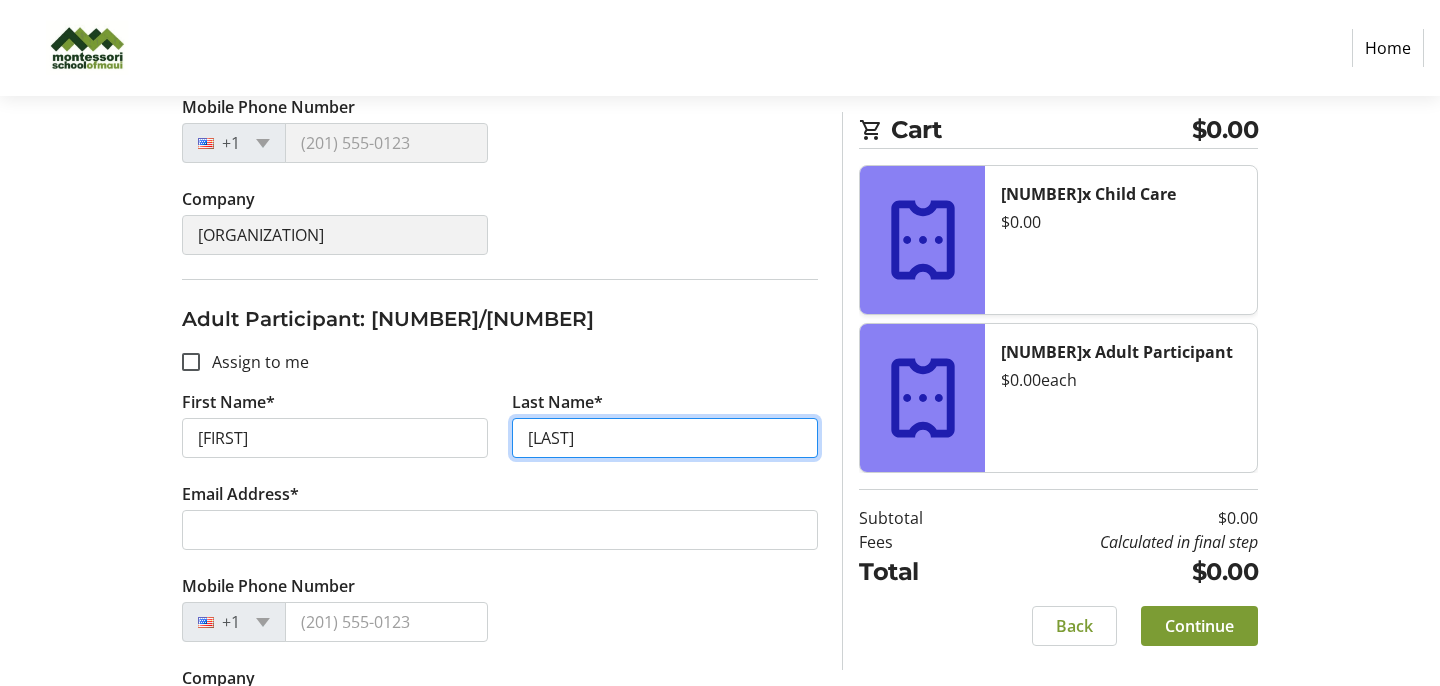 type on "[LAST]" 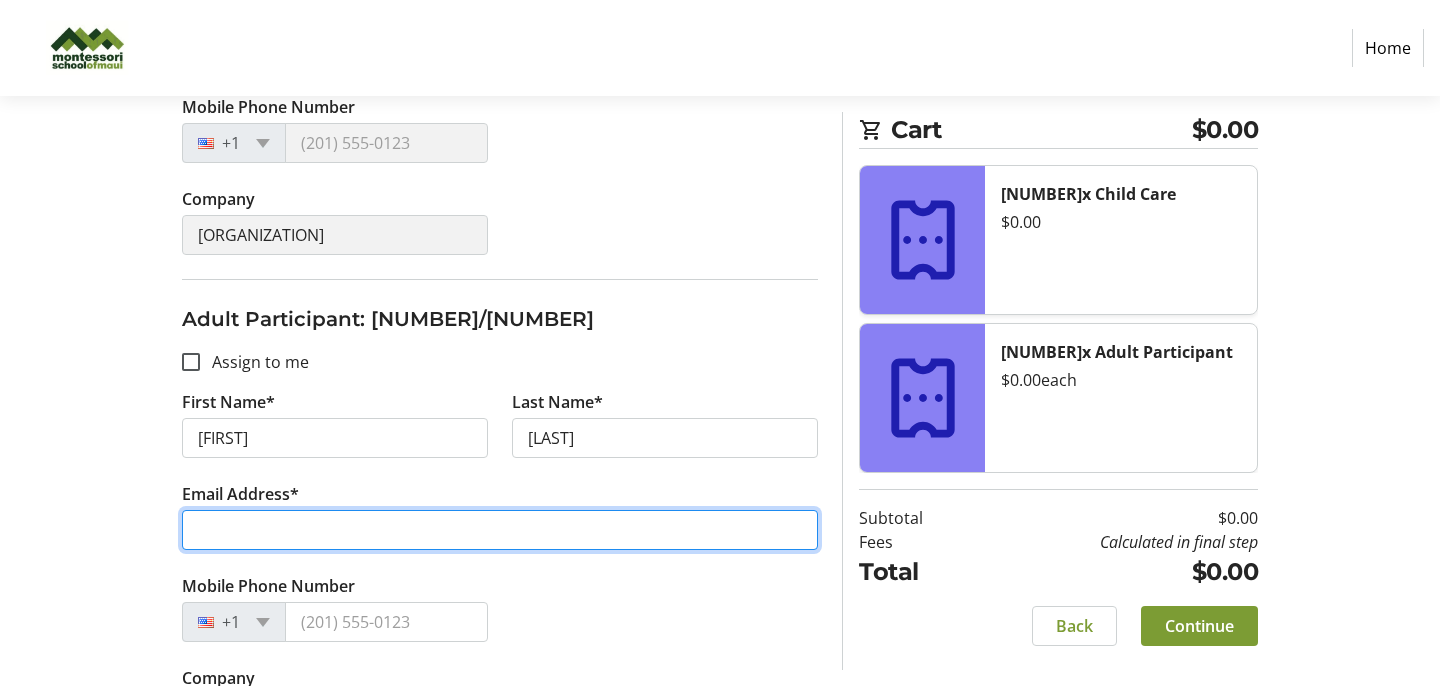 click on "Email Address*" at bounding box center (500, 530) 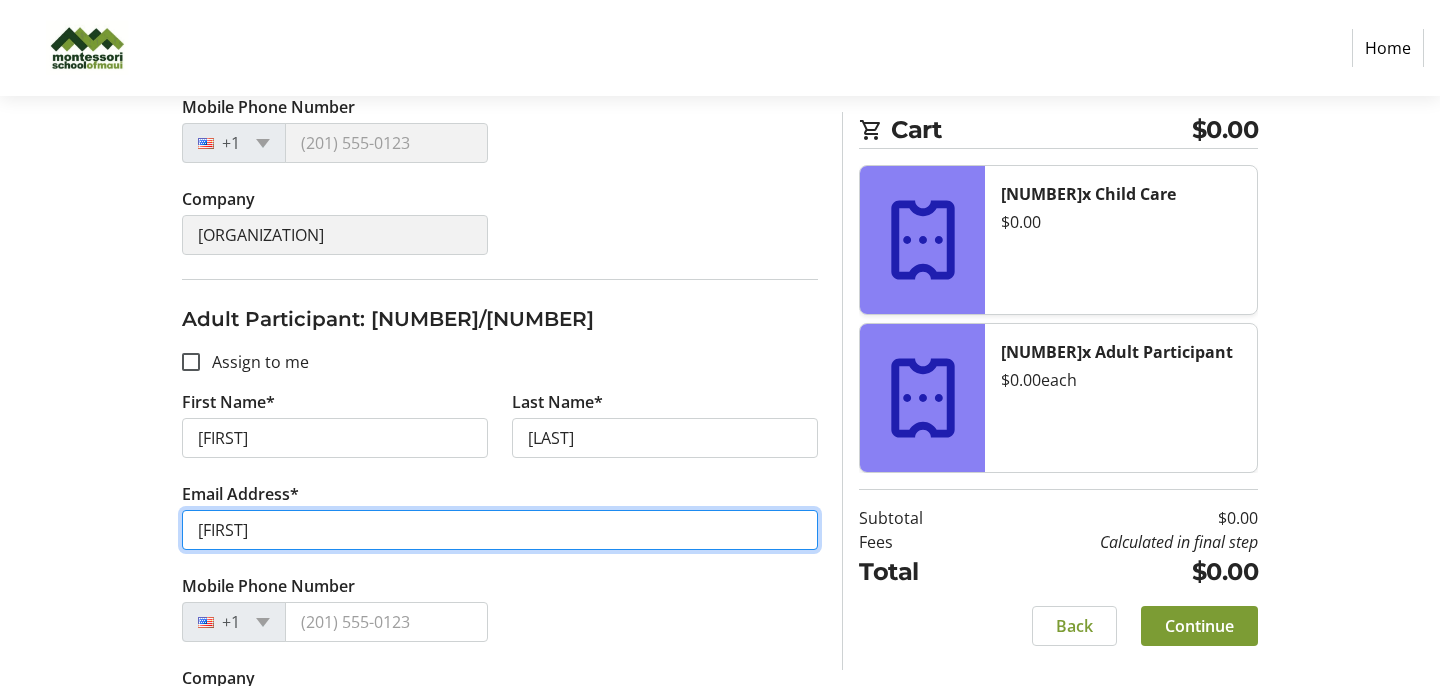 type on "[EMAIL]" 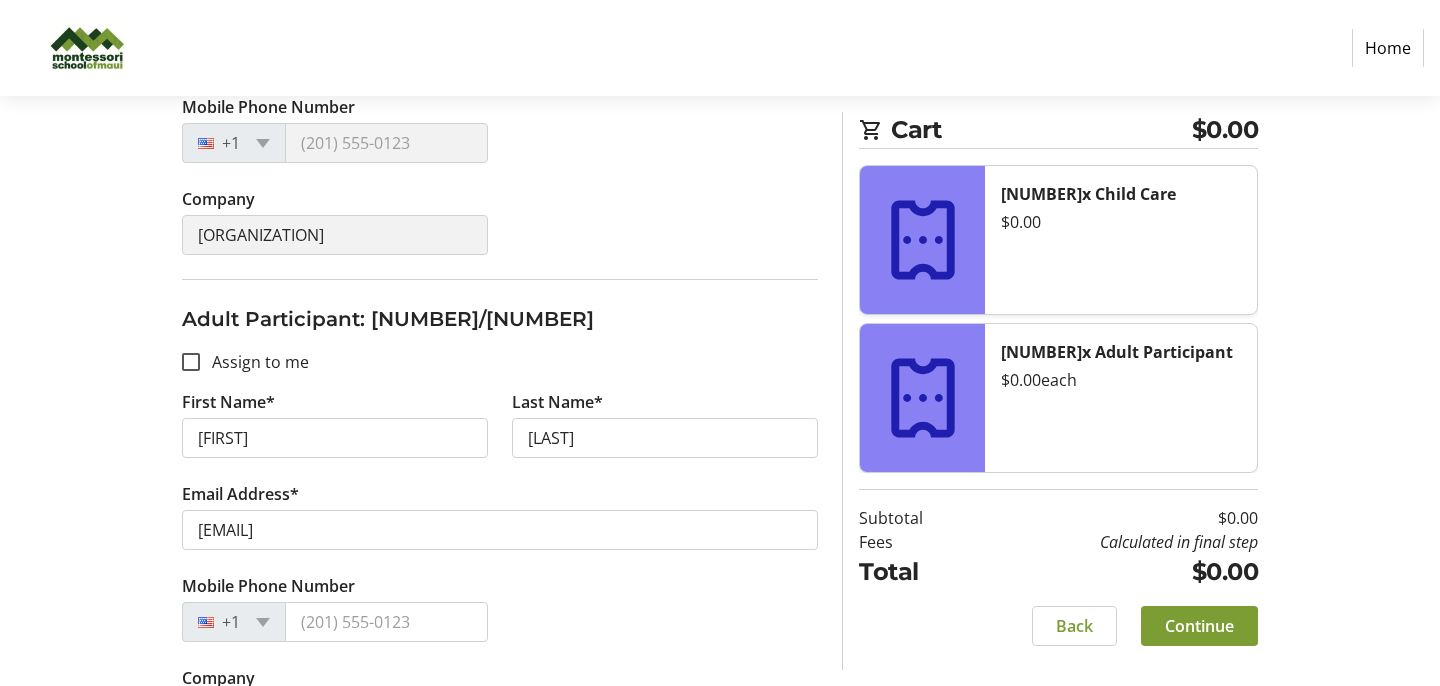 type on "[ORGANIZATION]" 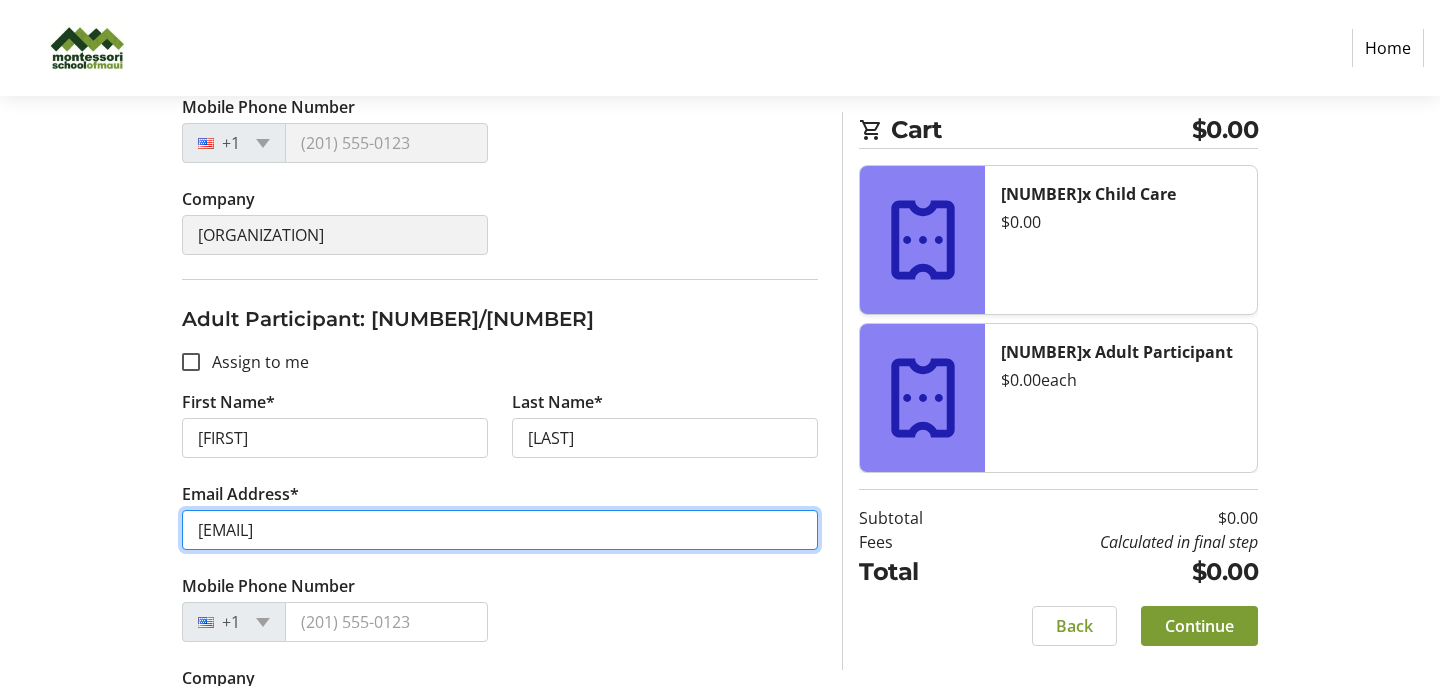 scroll, scrollTop: 1113, scrollLeft: 0, axis: vertical 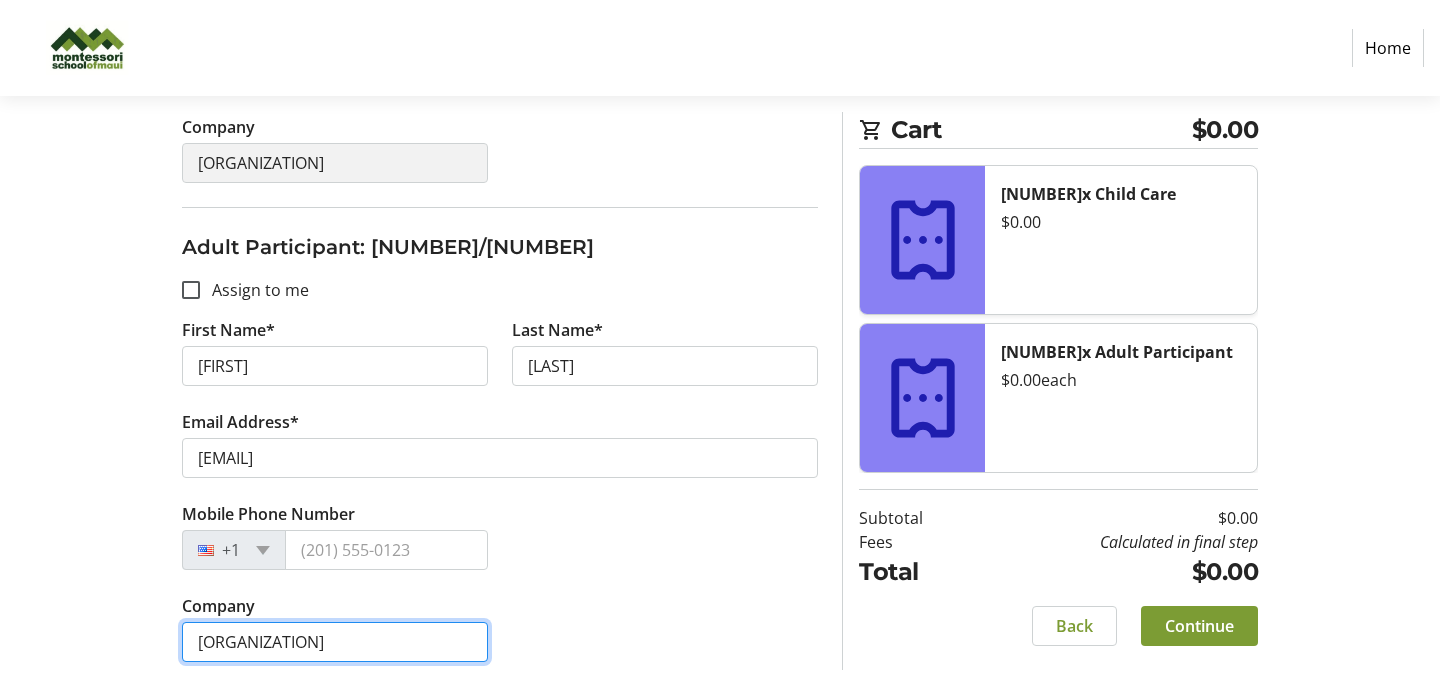 click on "[ORGANIZATION]" at bounding box center (335, 642) 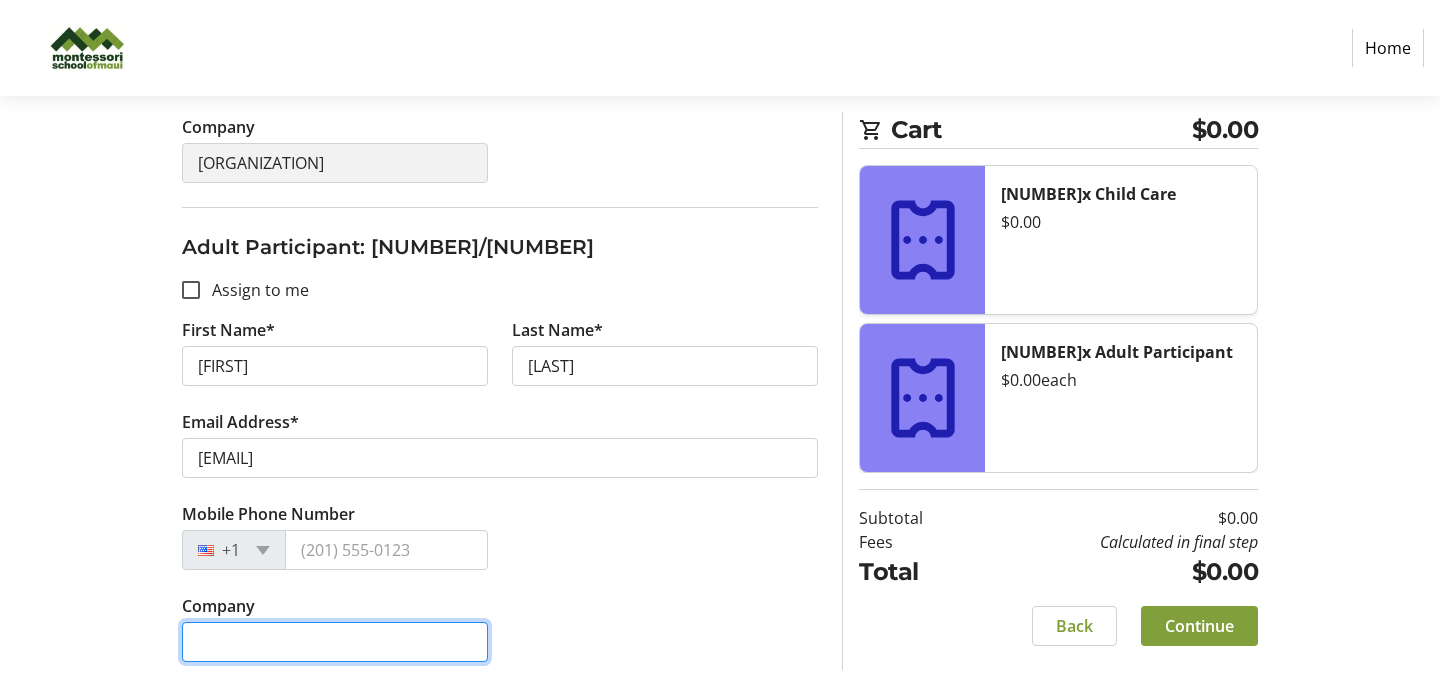 type 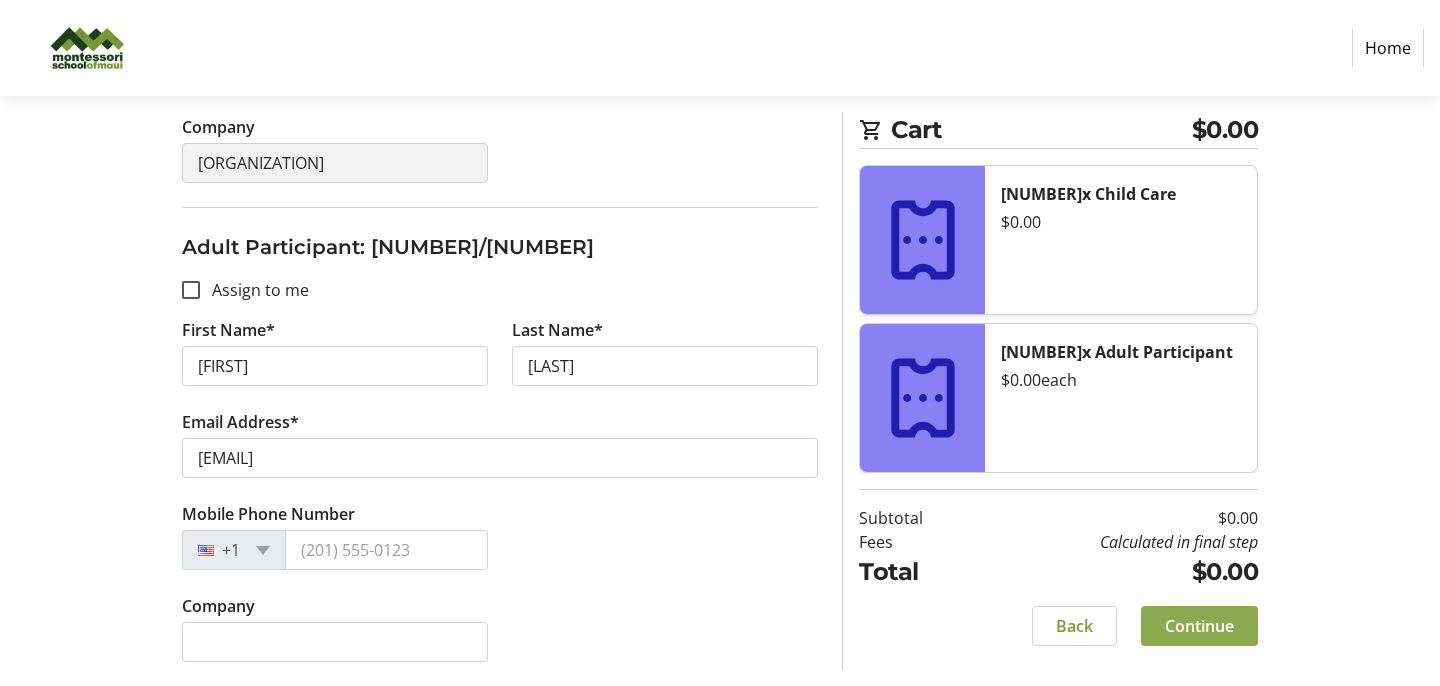 click on "Continue" 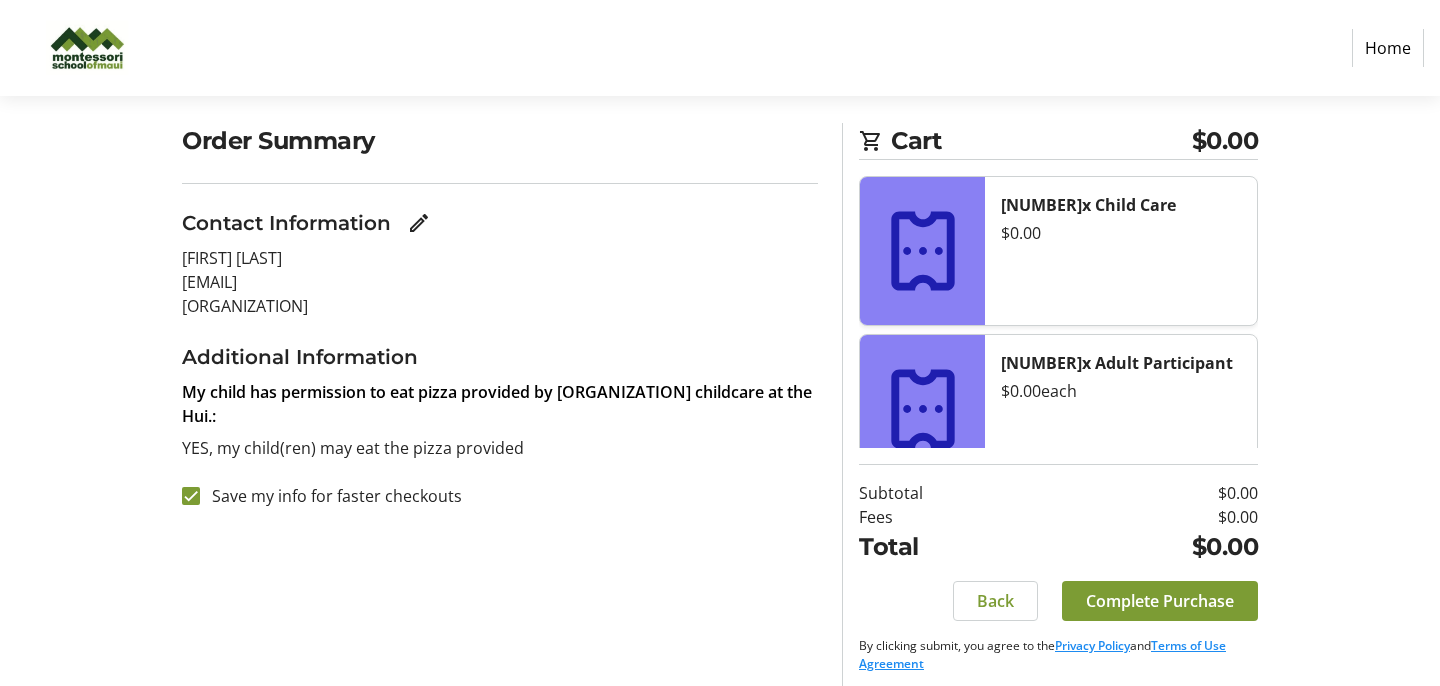scroll, scrollTop: 150, scrollLeft: 0, axis: vertical 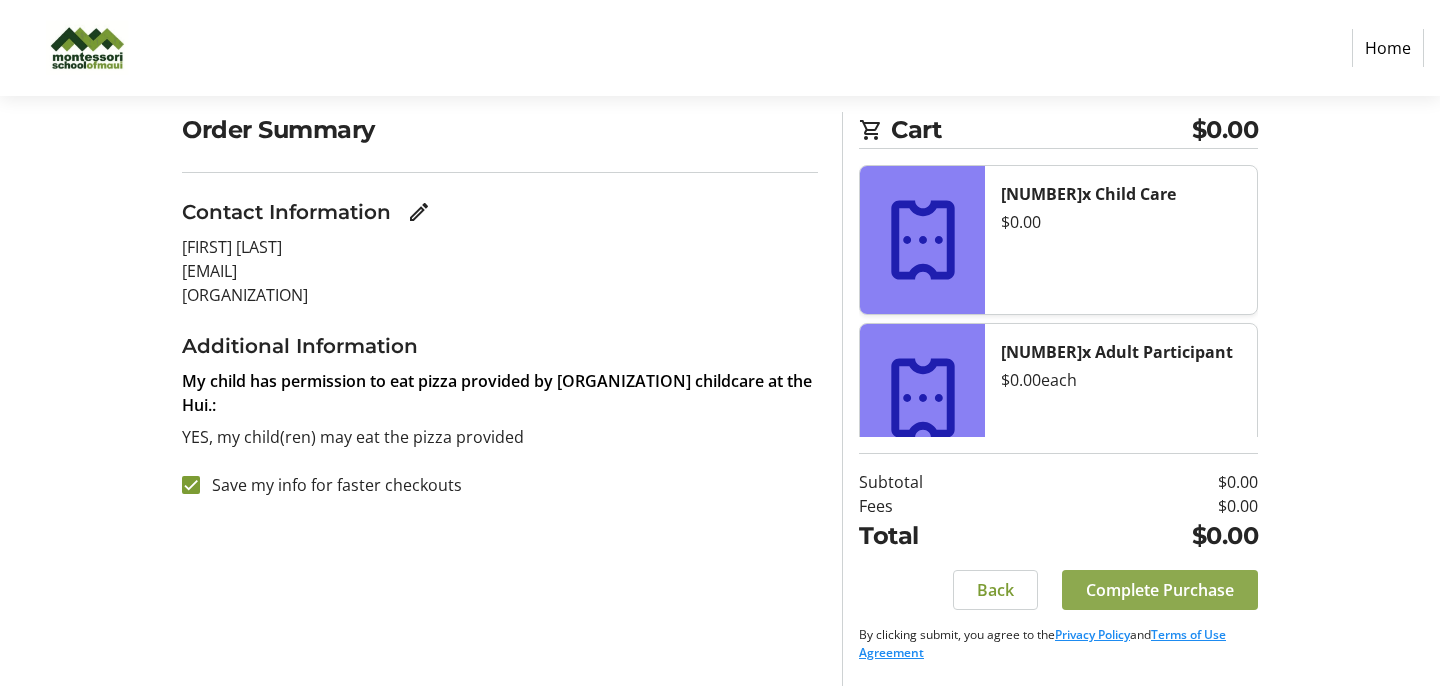 click on "Complete Purchase" 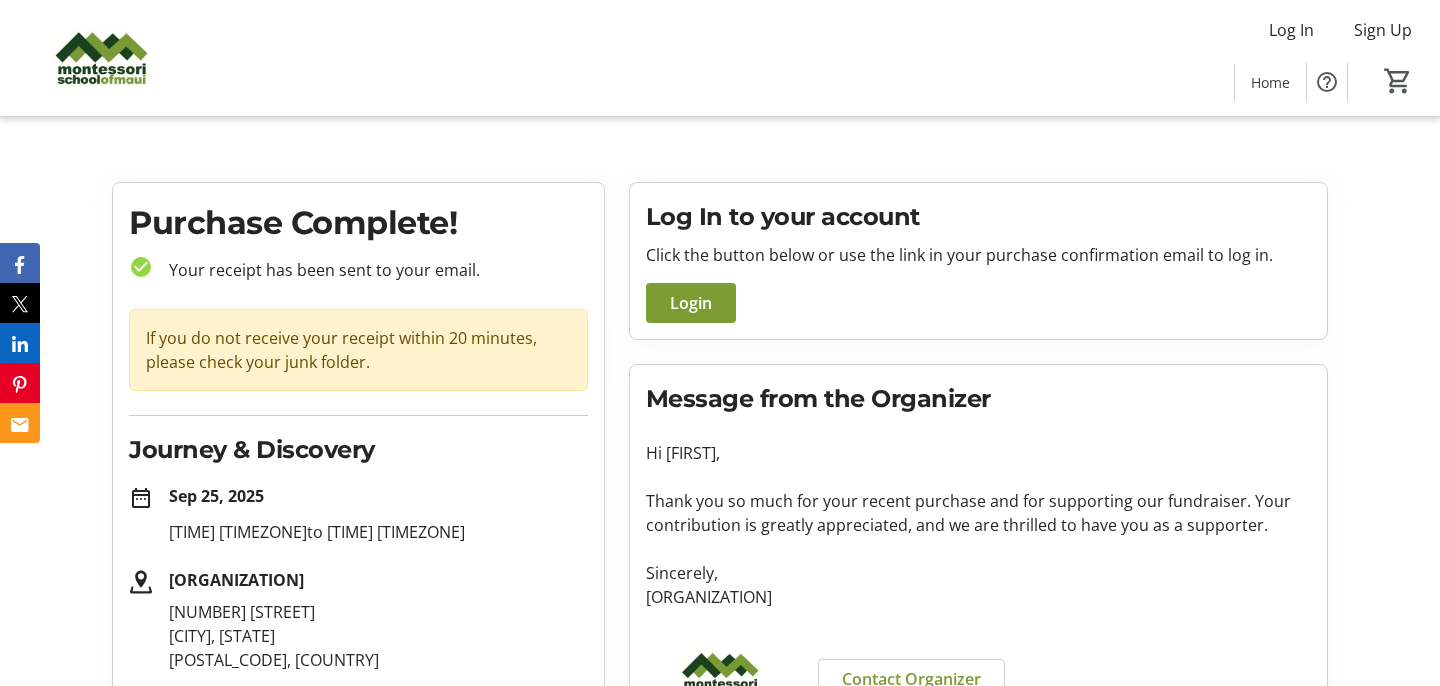 scroll, scrollTop: 77, scrollLeft: 0, axis: vertical 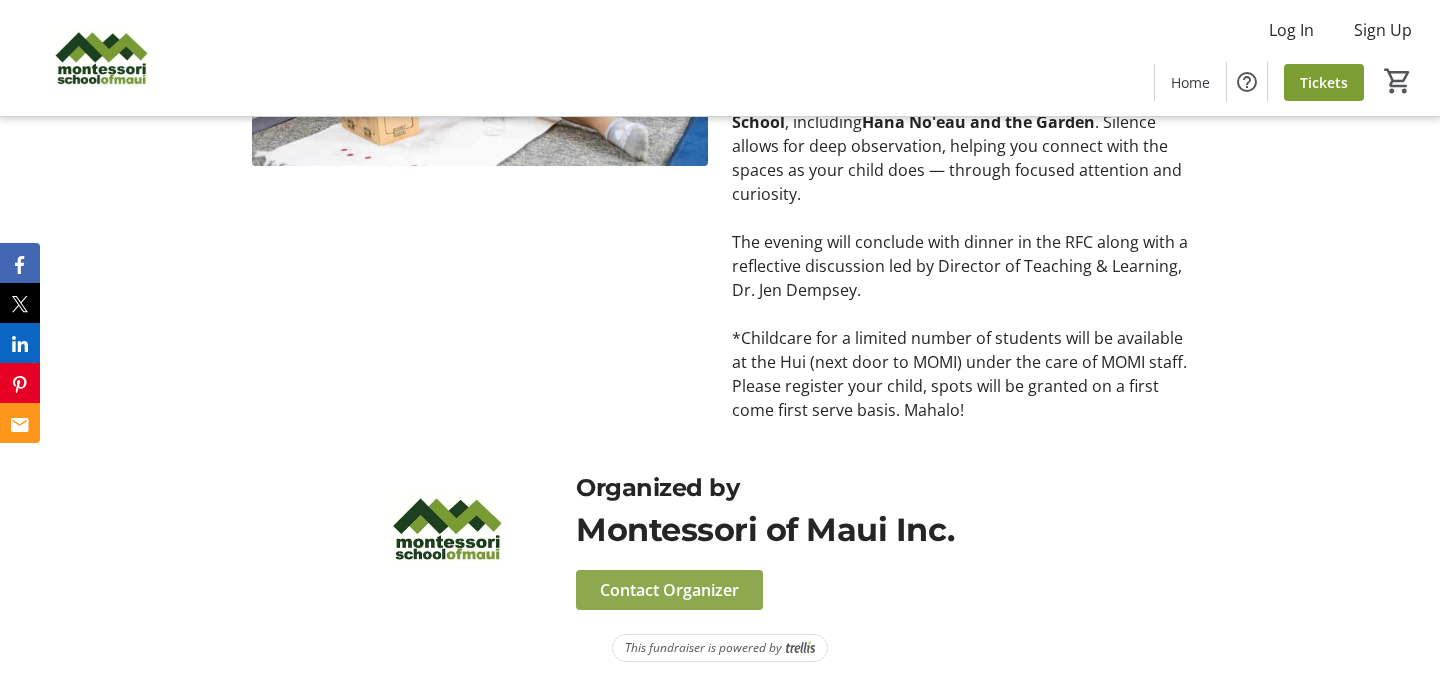 click on "Contact Organizer" 